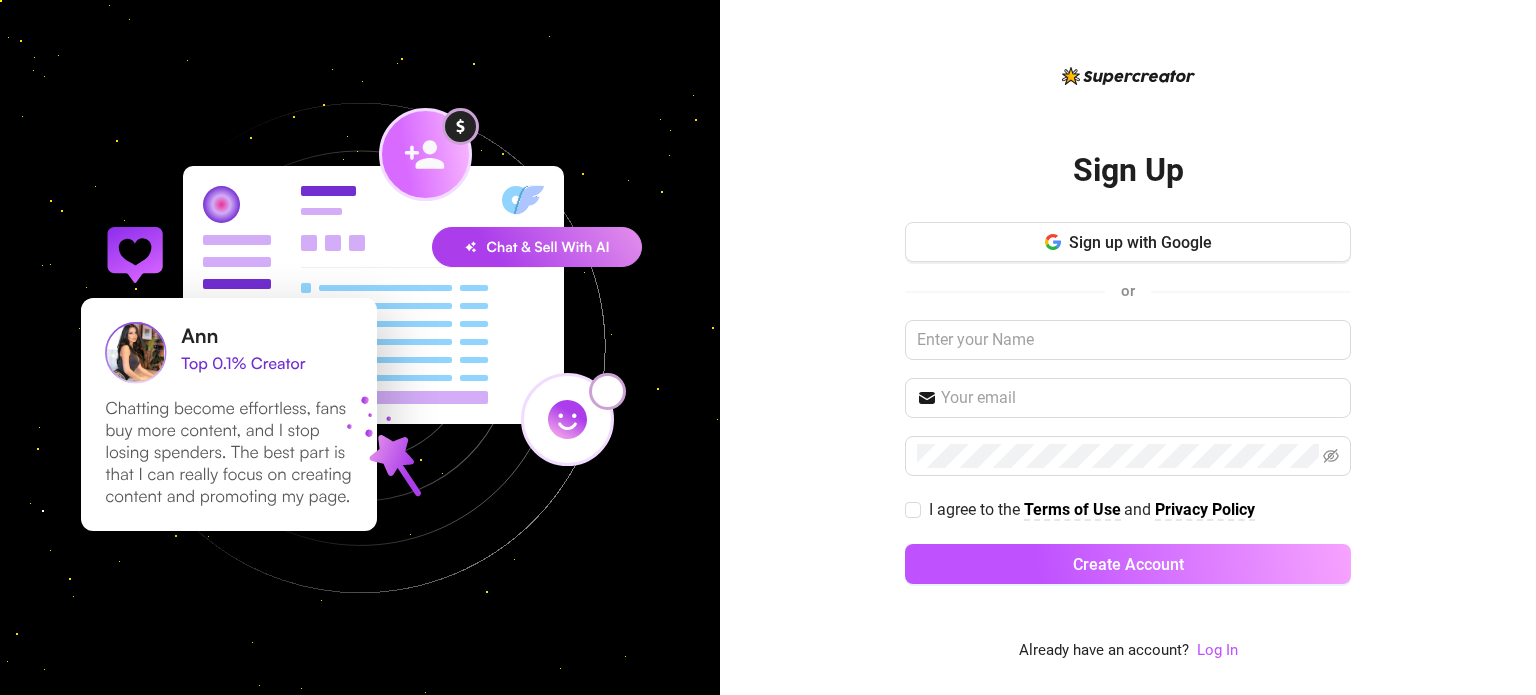 scroll, scrollTop: 0, scrollLeft: 0, axis: both 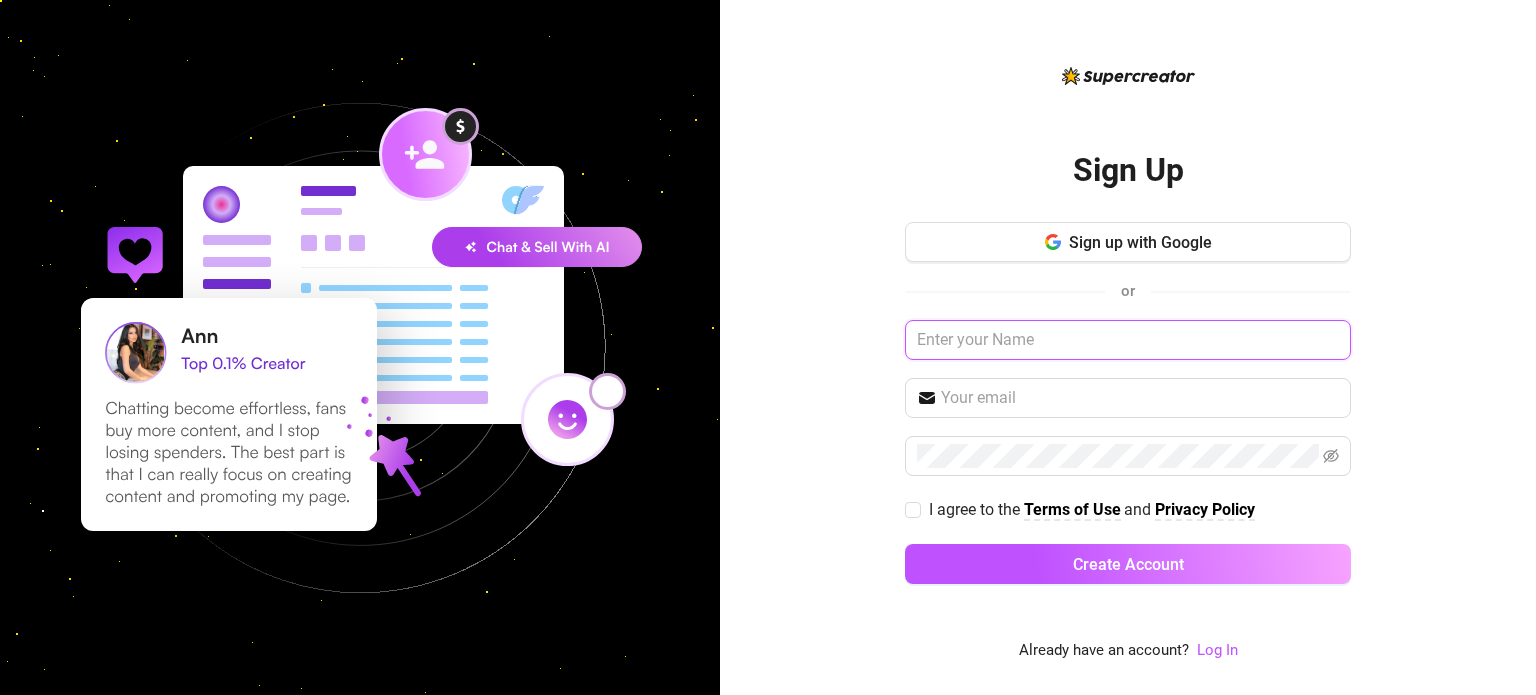 click at bounding box center [1128, 340] 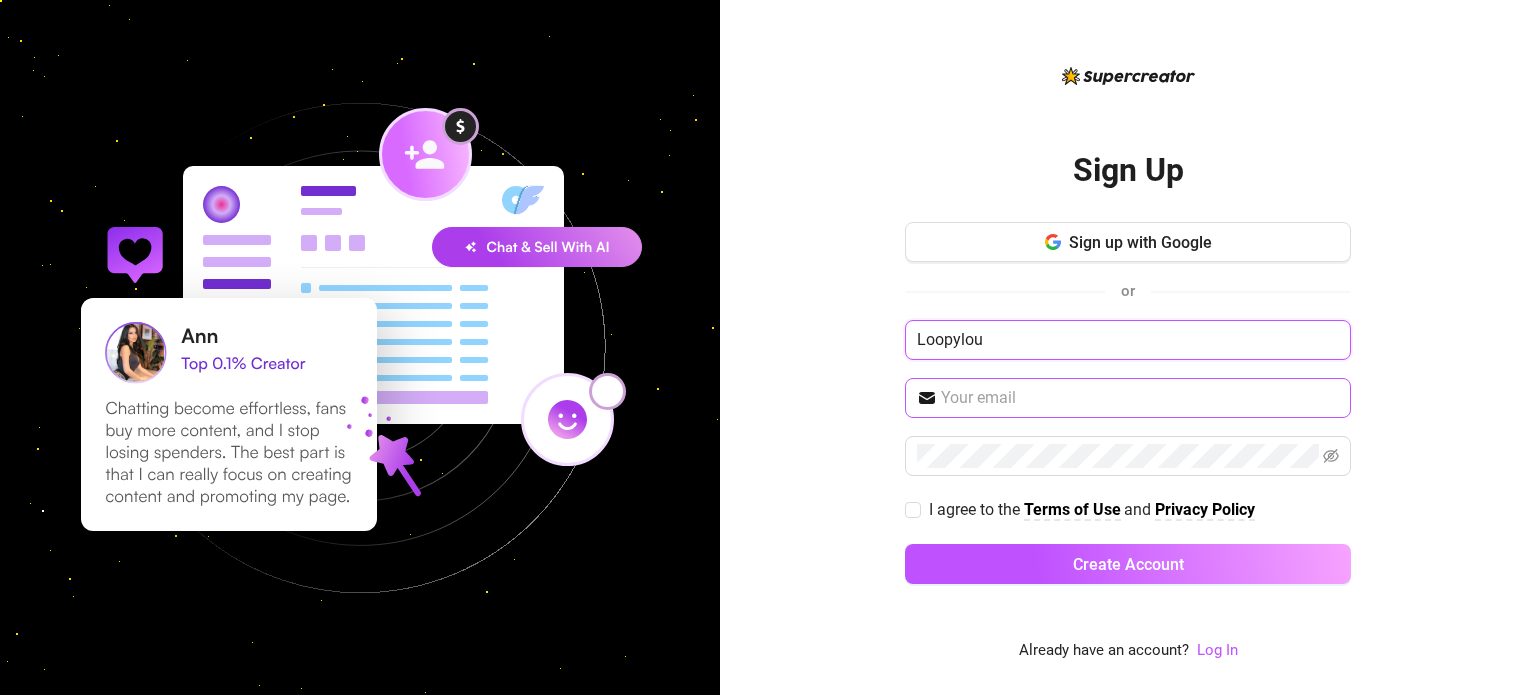 type on "Loopylou" 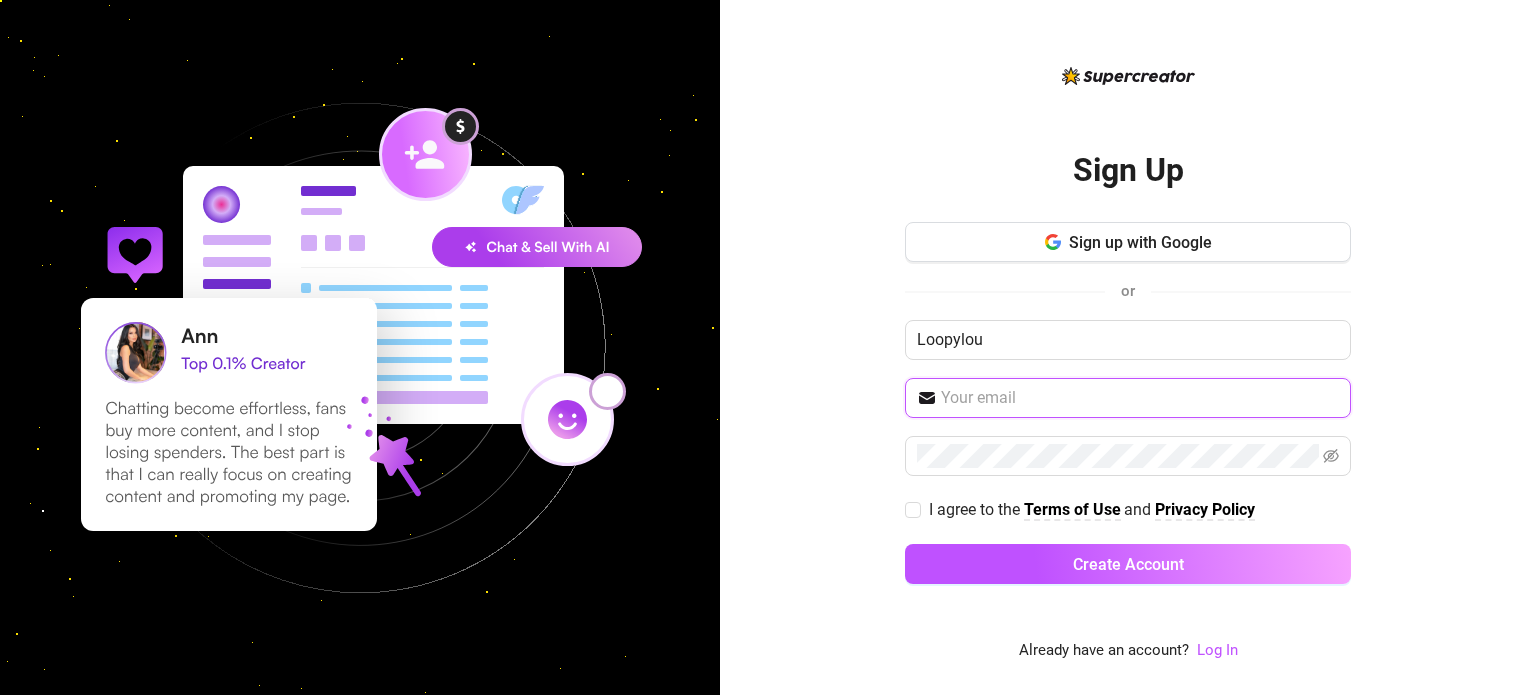 click at bounding box center (1140, 398) 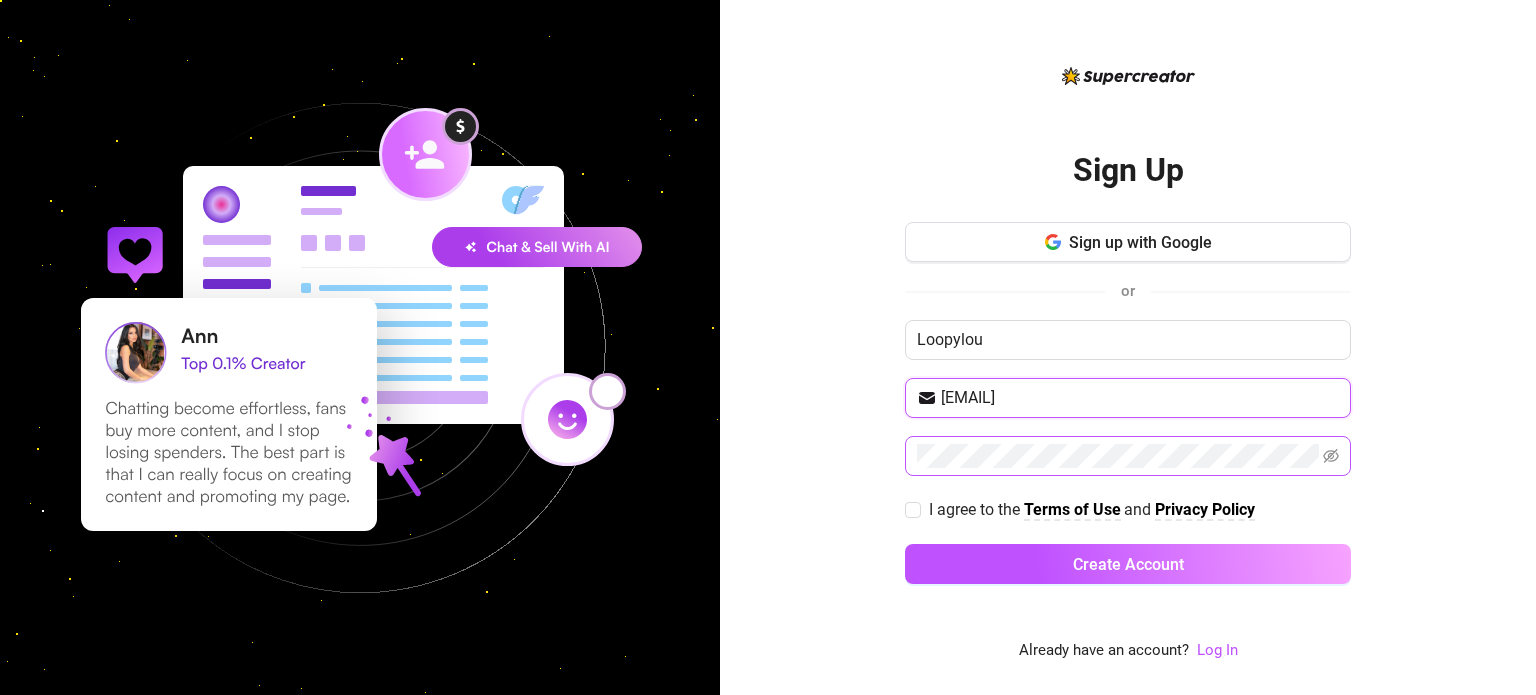 type on "[EMAIL]" 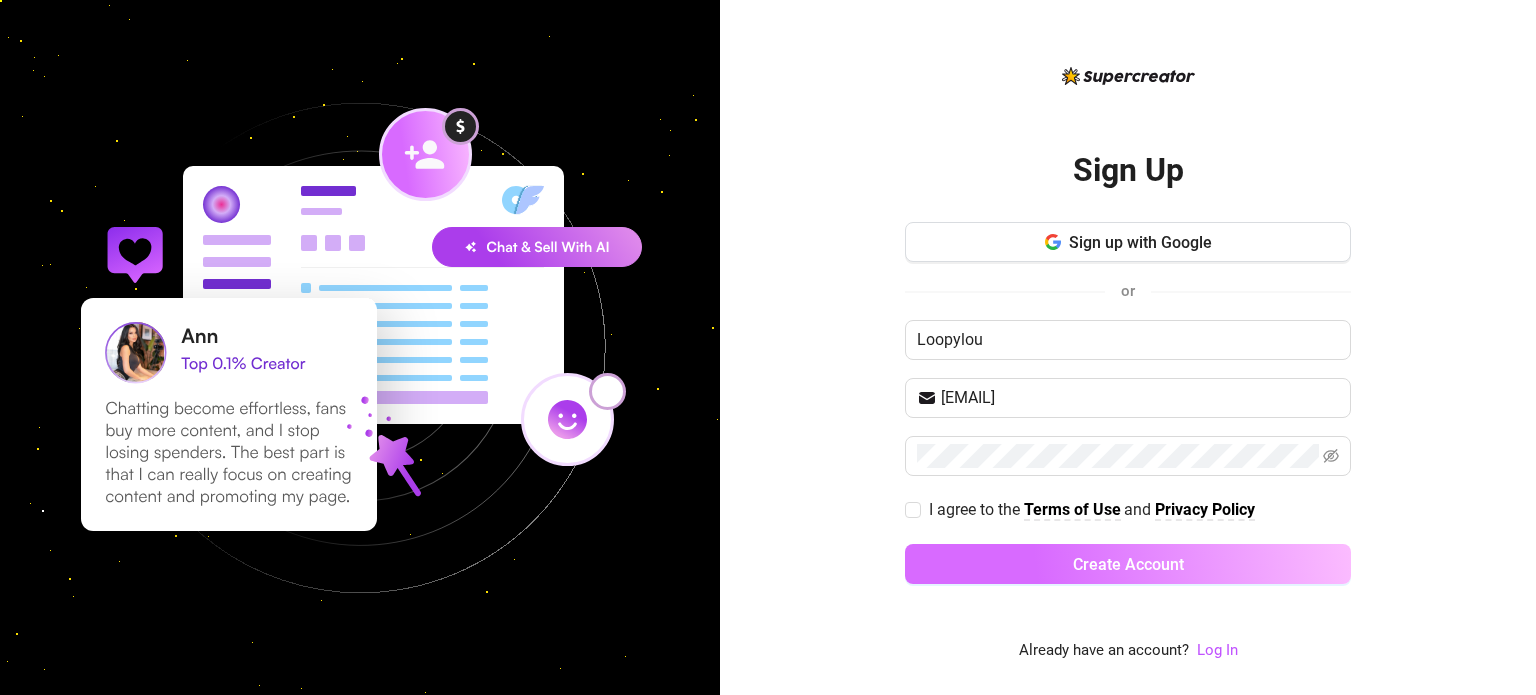 click on "Create Account" at bounding box center (1128, 564) 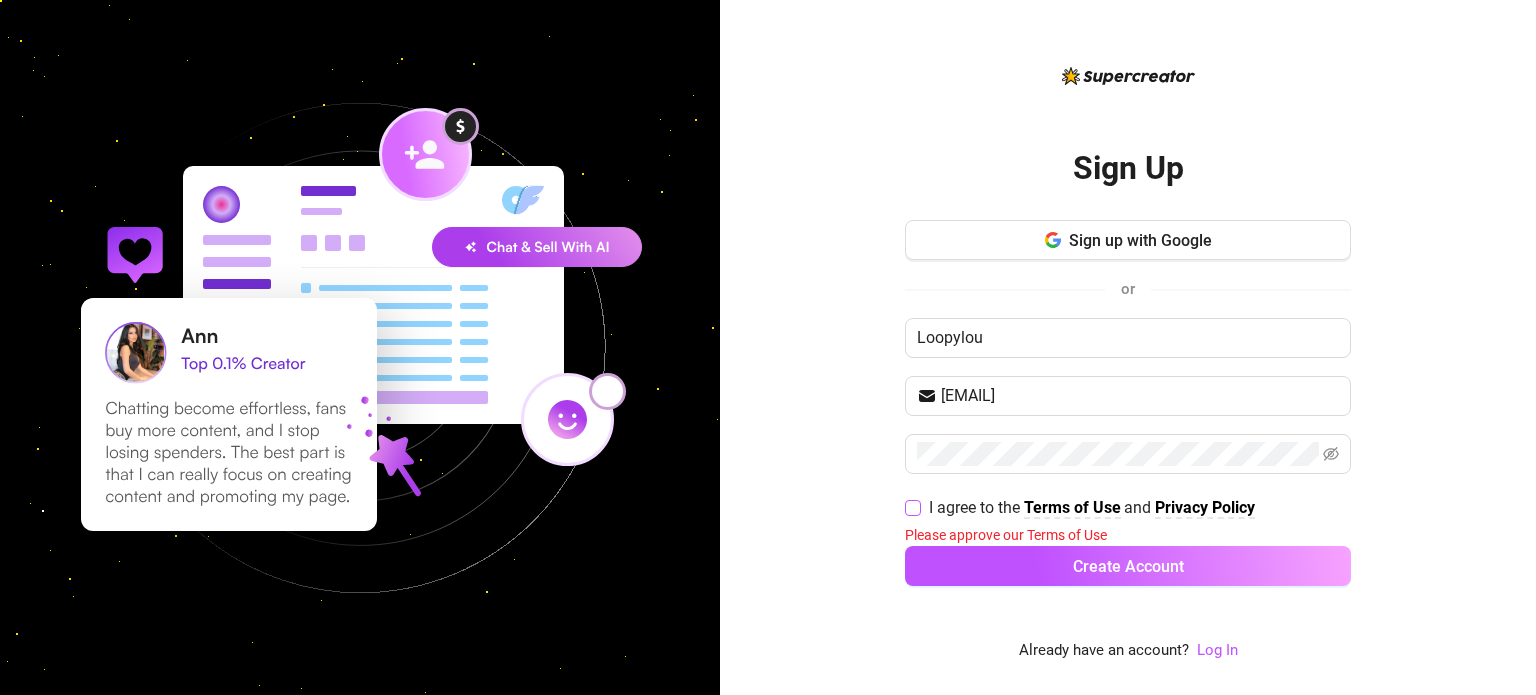 click at bounding box center (913, 508) 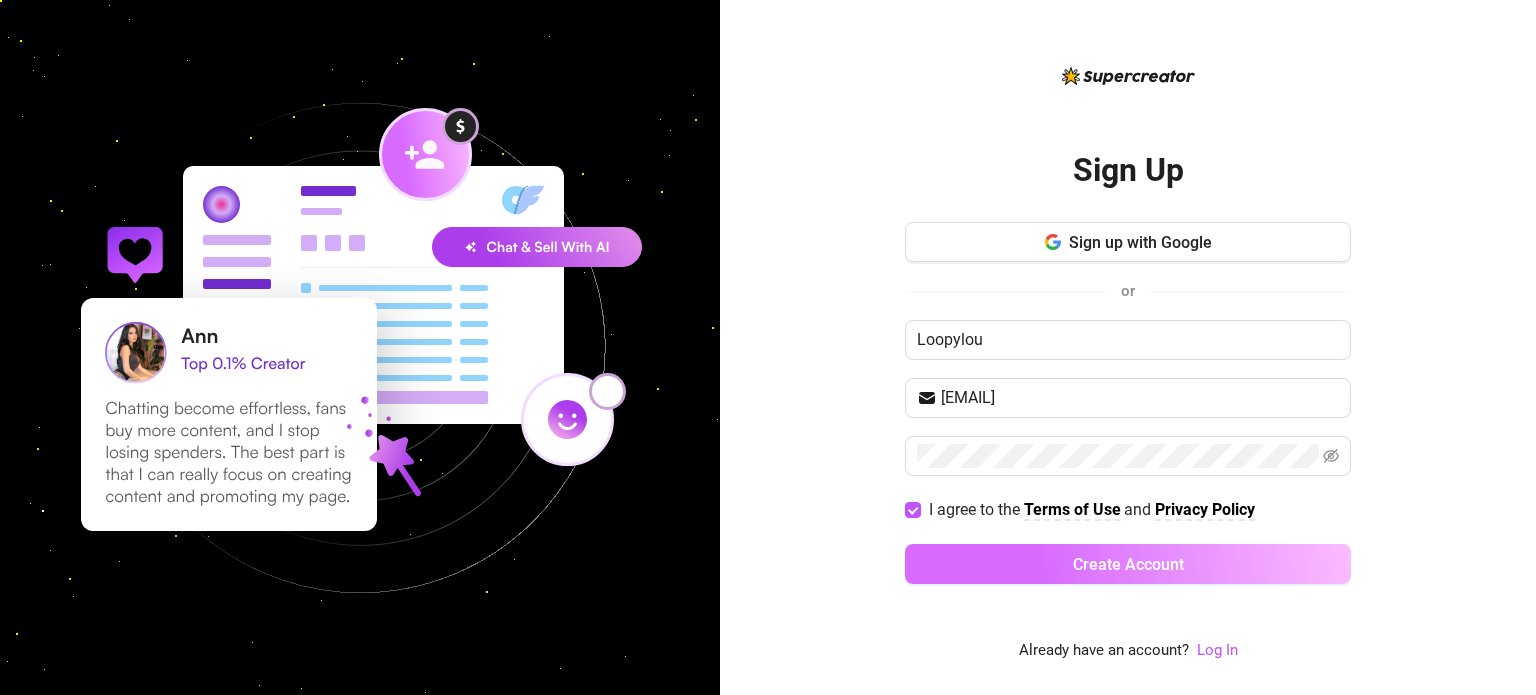 click on "Create Account" at bounding box center (1128, 564) 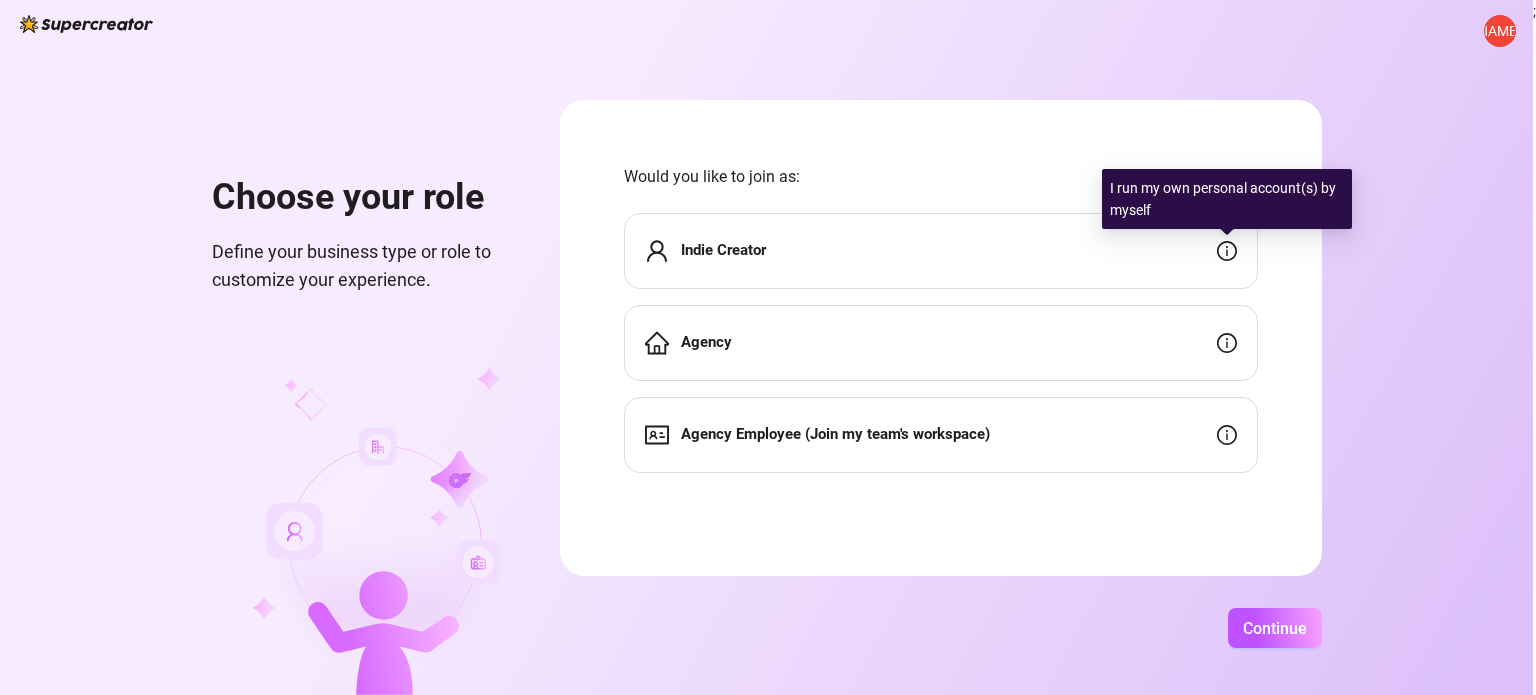 click 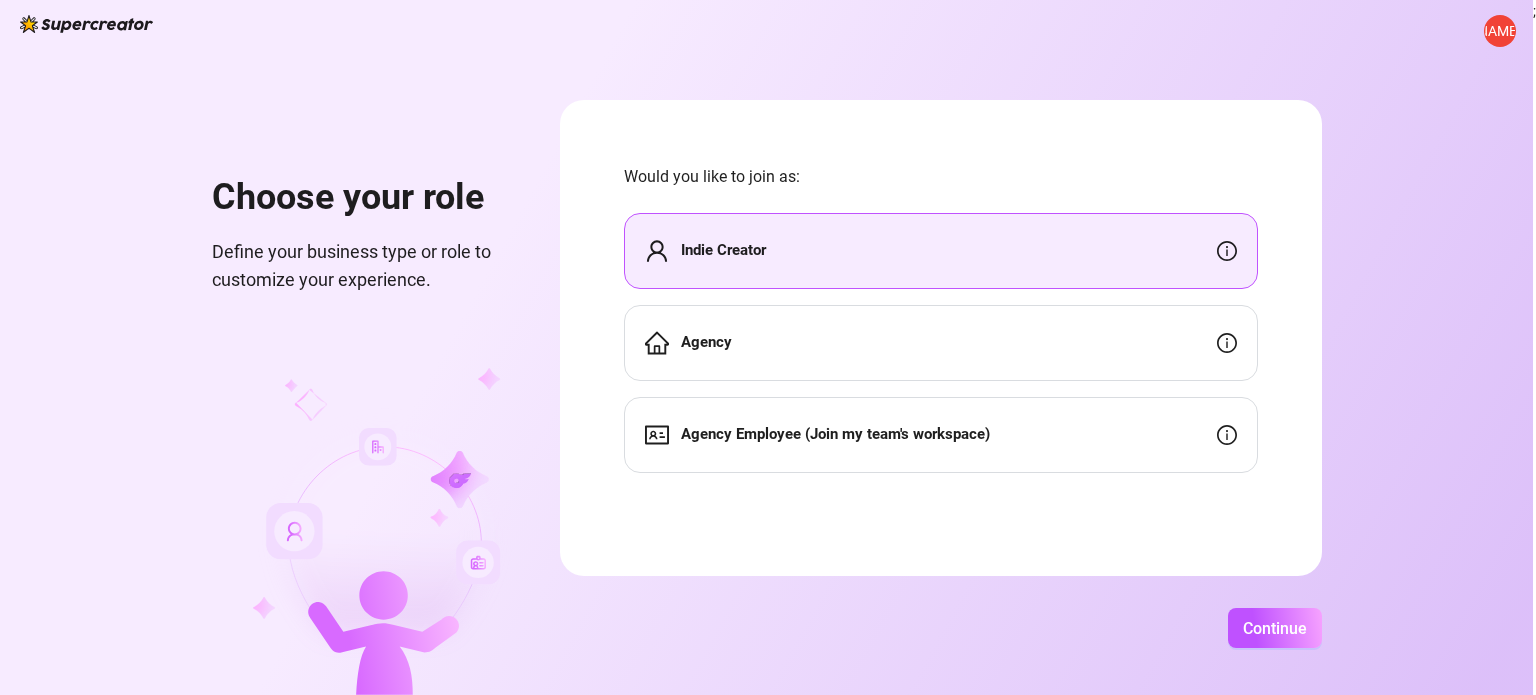 click on "Indie Creator" at bounding box center [941, 251] 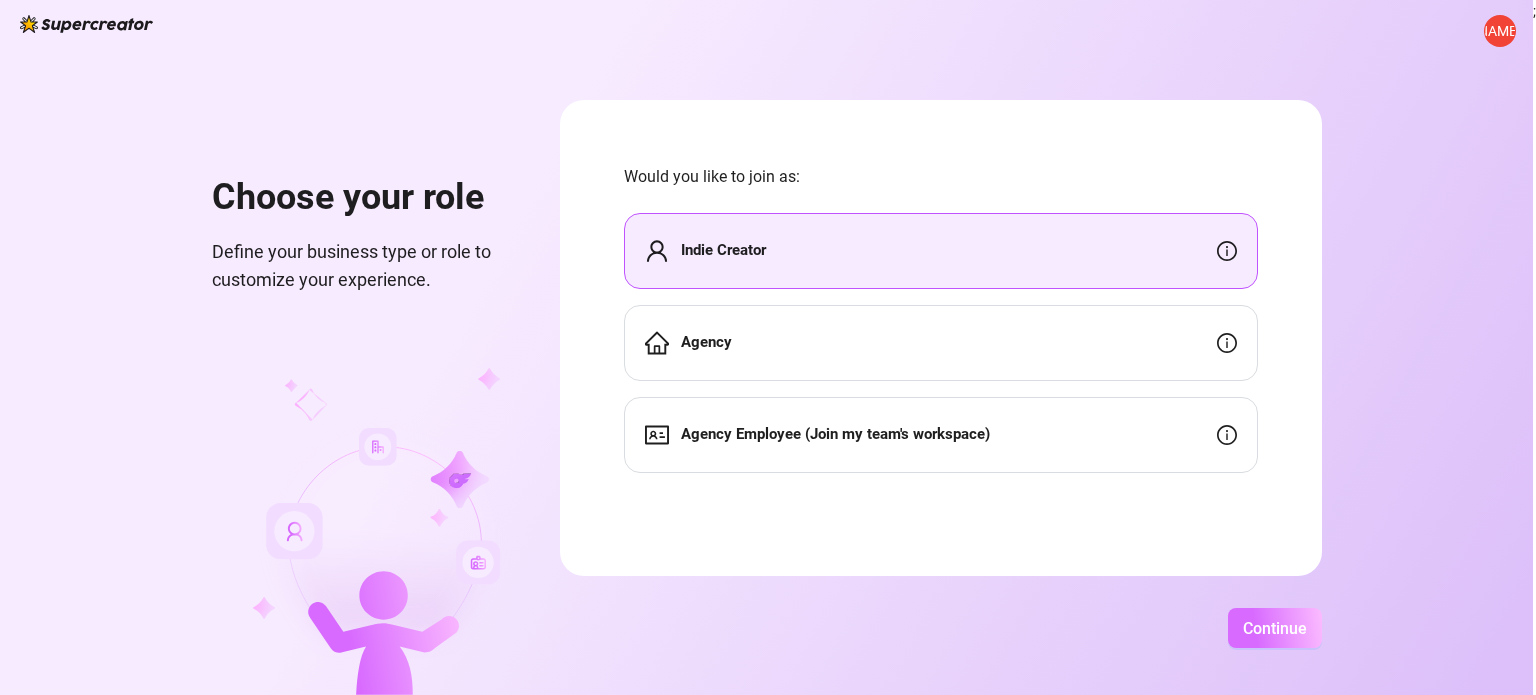 click on "Continue" at bounding box center [1275, 628] 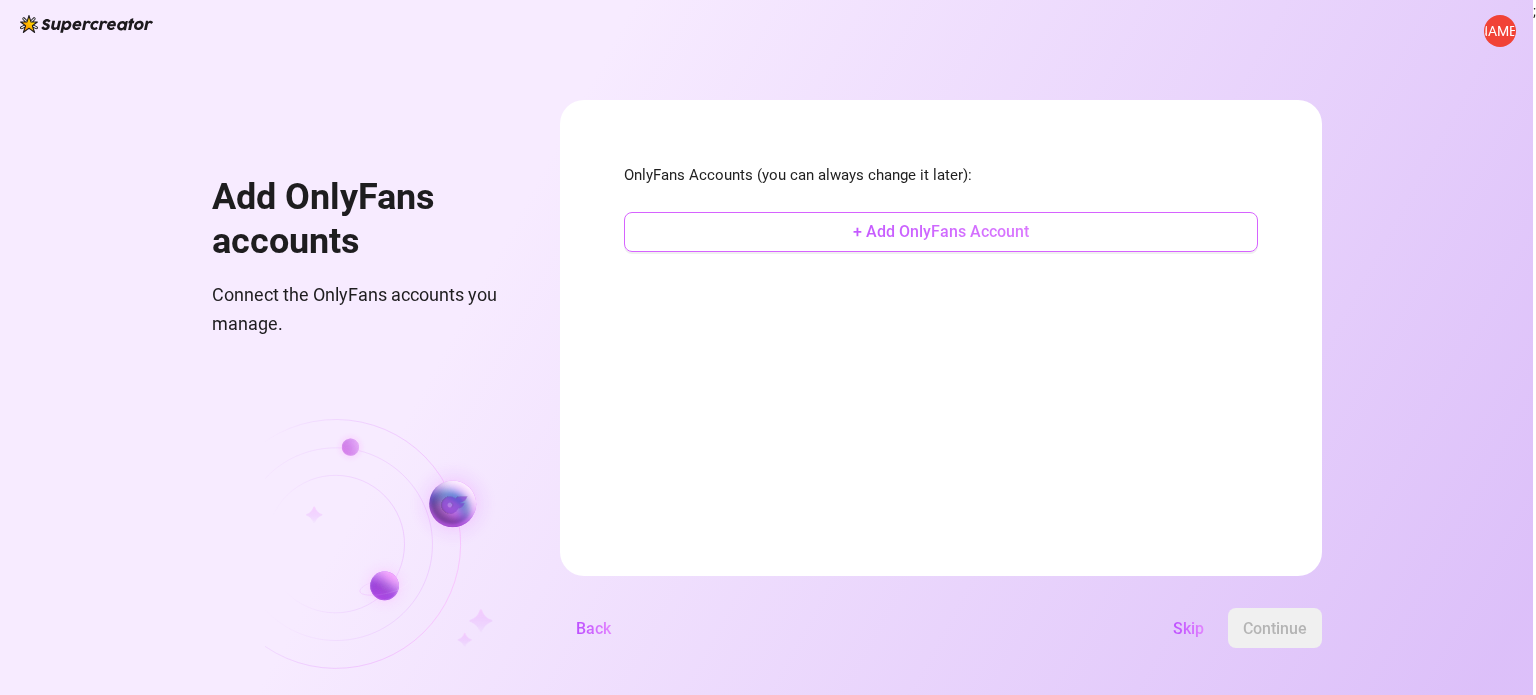 click on "+ Add OnlyFans Account" at bounding box center [941, 231] 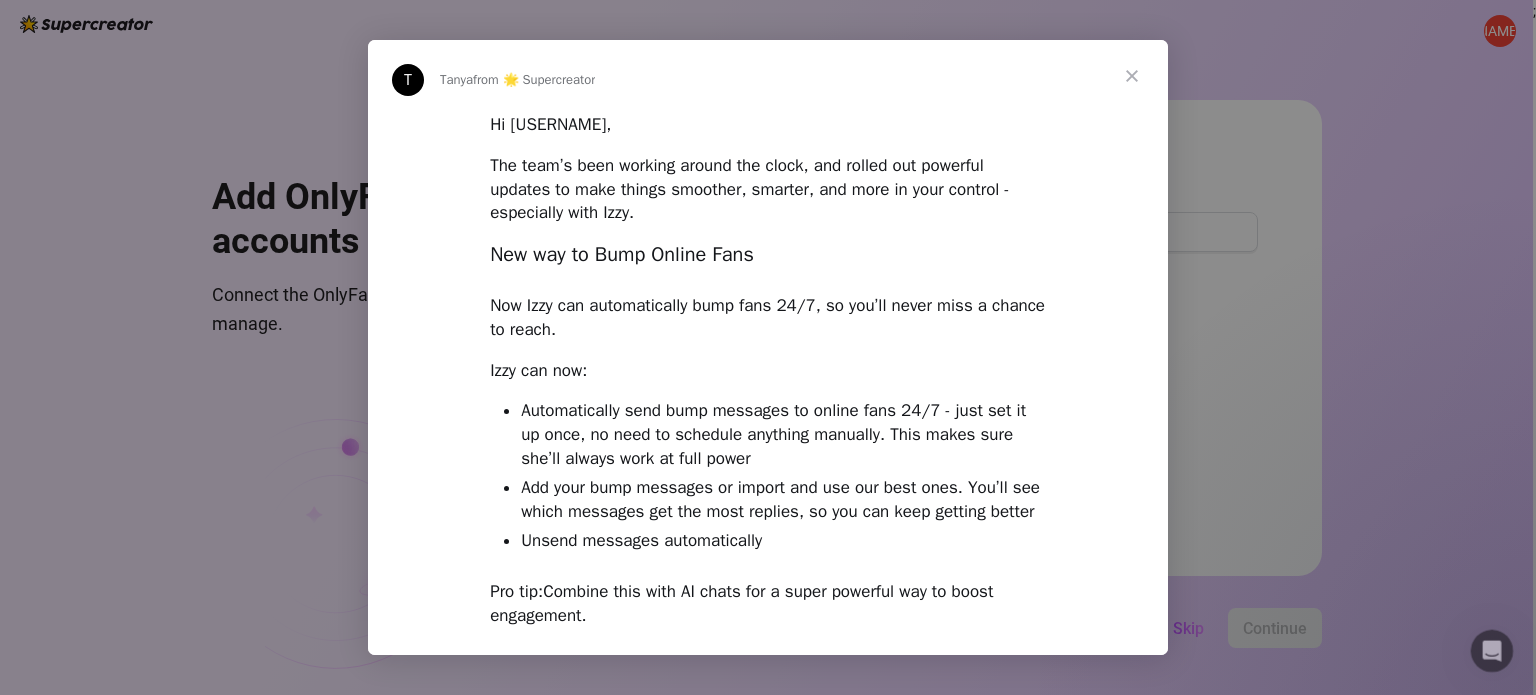 scroll, scrollTop: 0, scrollLeft: 0, axis: both 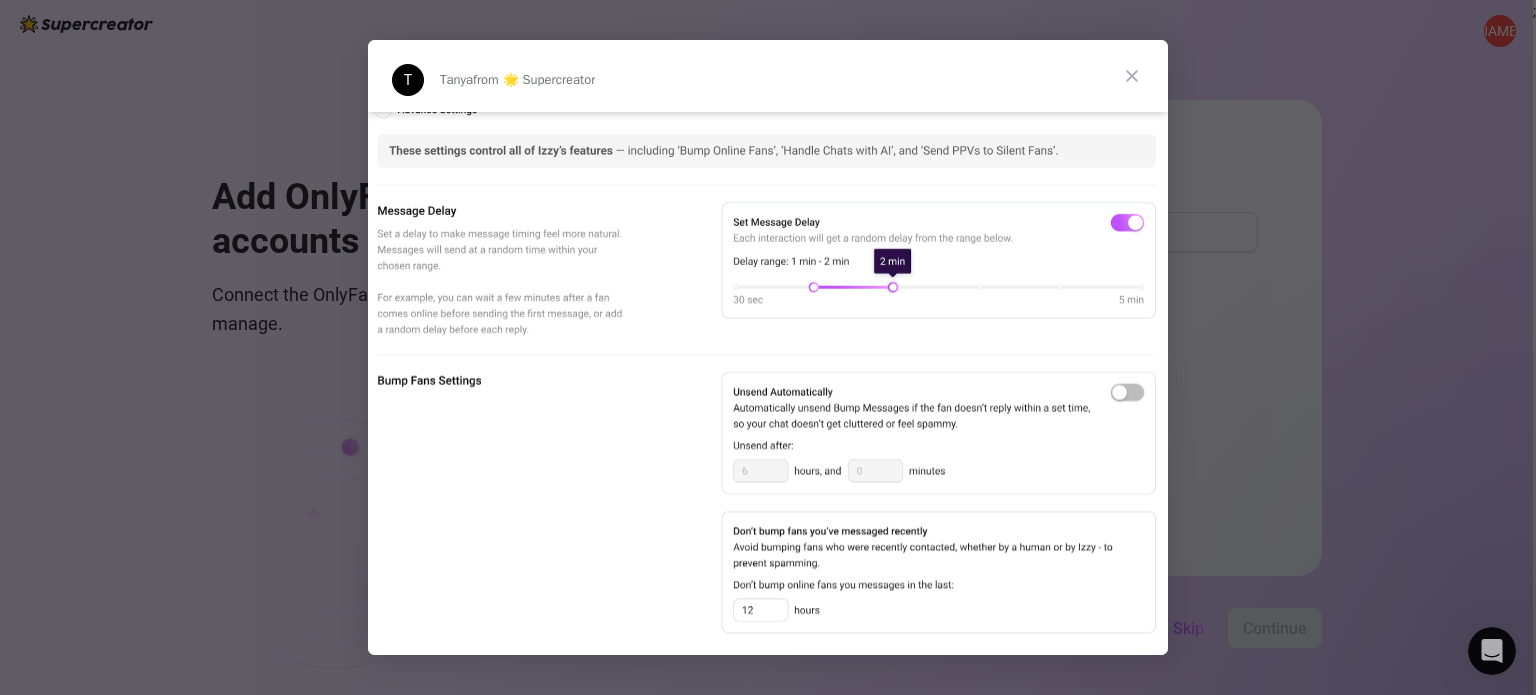 click at bounding box center [1132, 76] 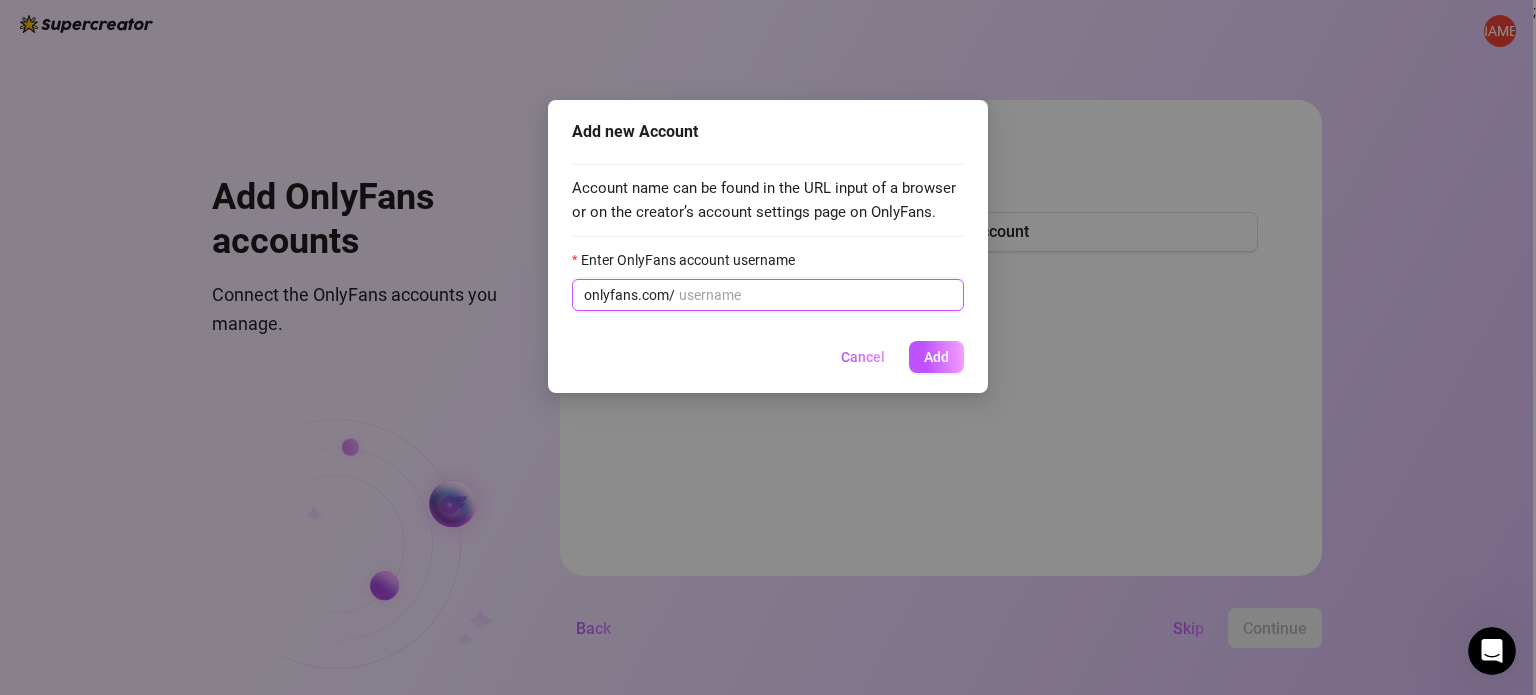 click on "Enter OnlyFans account username" at bounding box center [815, 295] 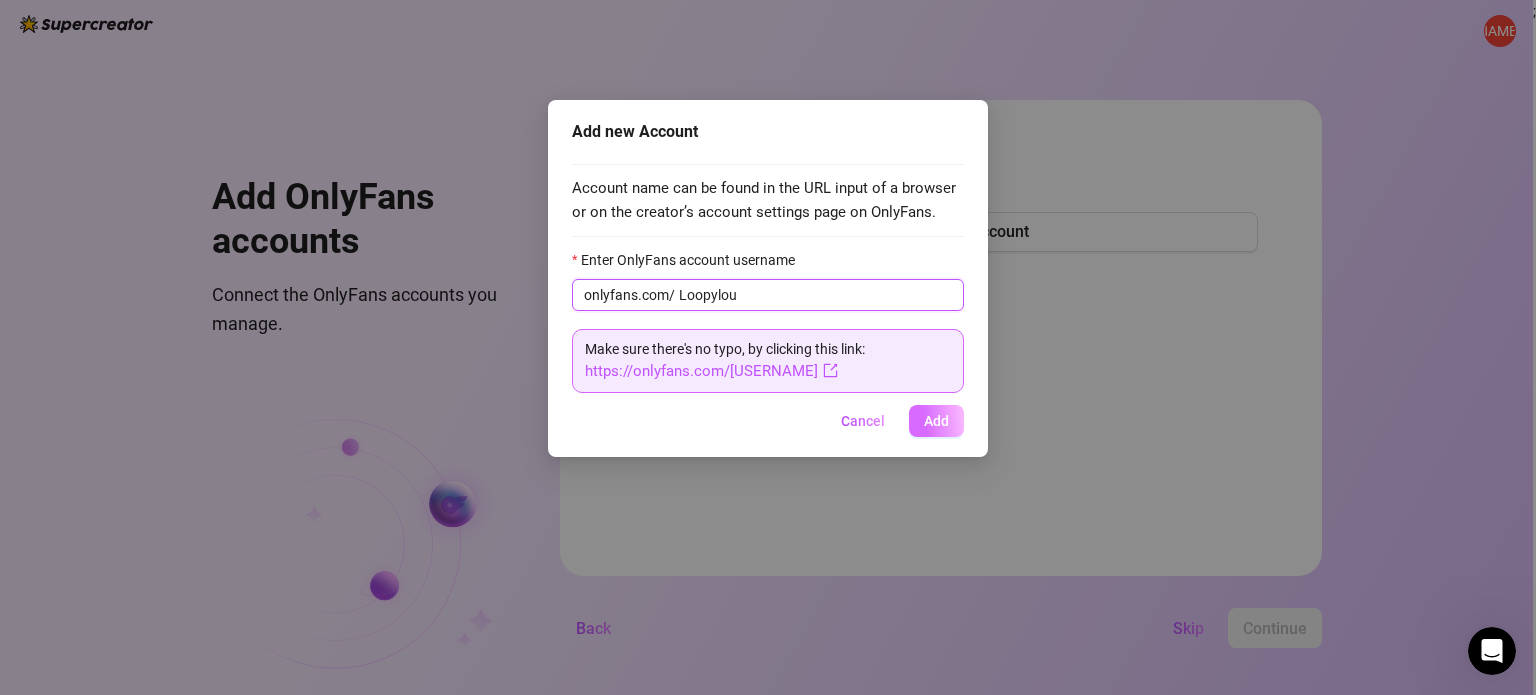 type on "Loopylou" 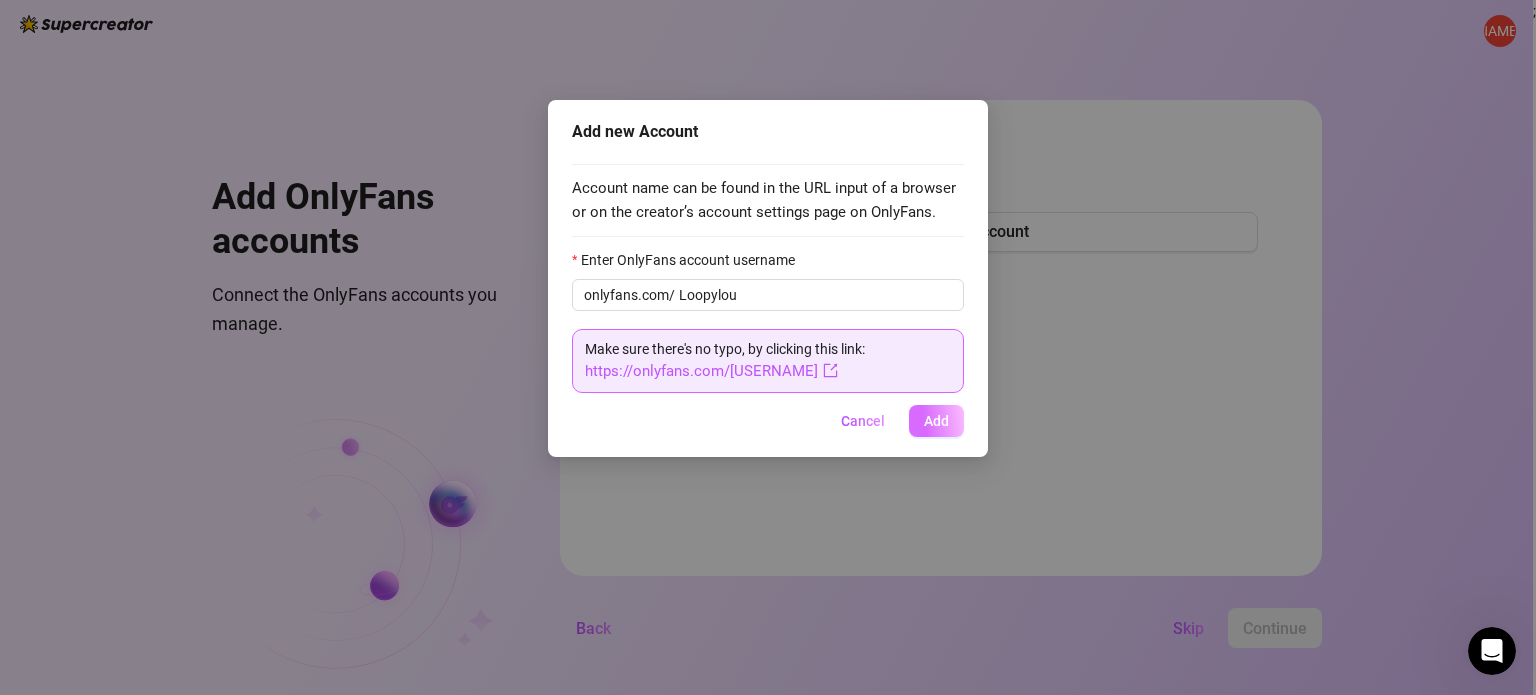 click on "Add" at bounding box center (936, 421) 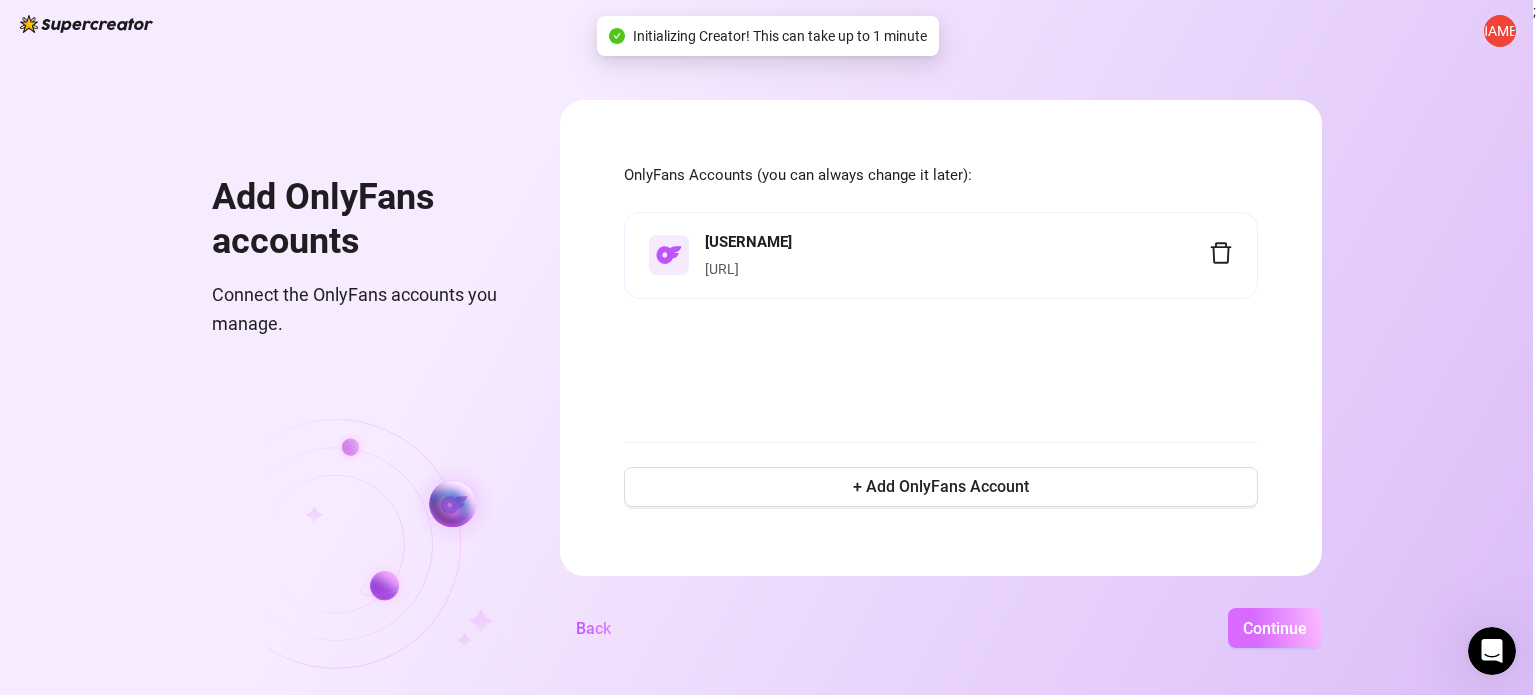 click on "Continue" at bounding box center [1275, 628] 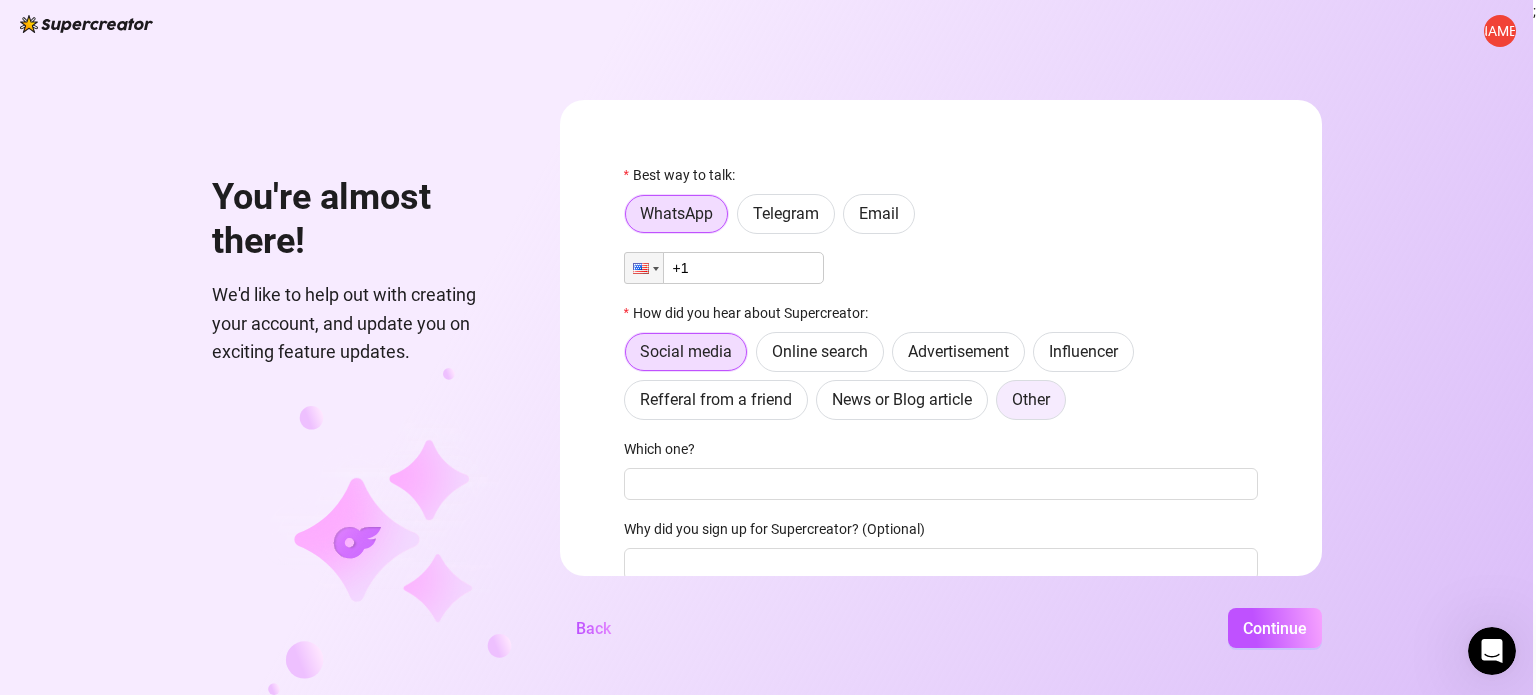 click on "Other" at bounding box center (1031, 399) 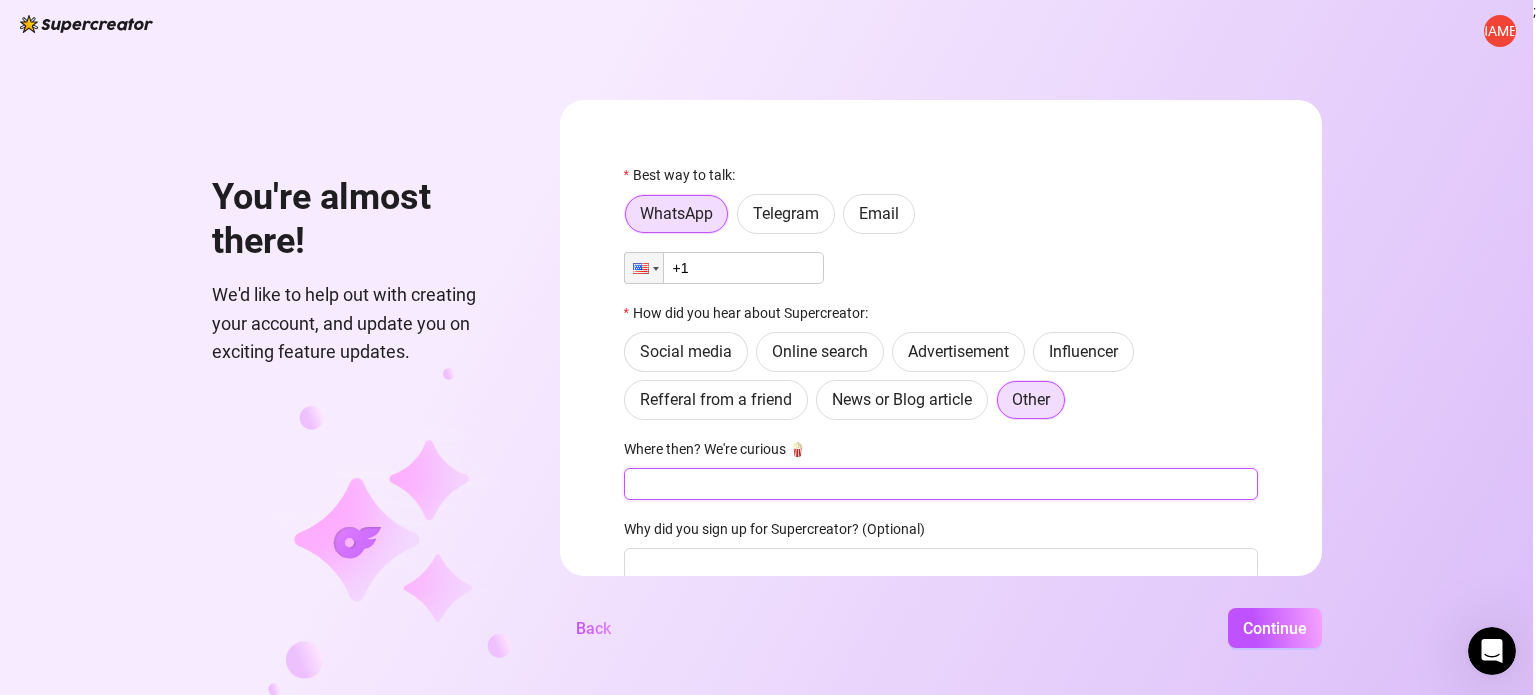 click on "Where then? We're curious 🍿" at bounding box center [941, 484] 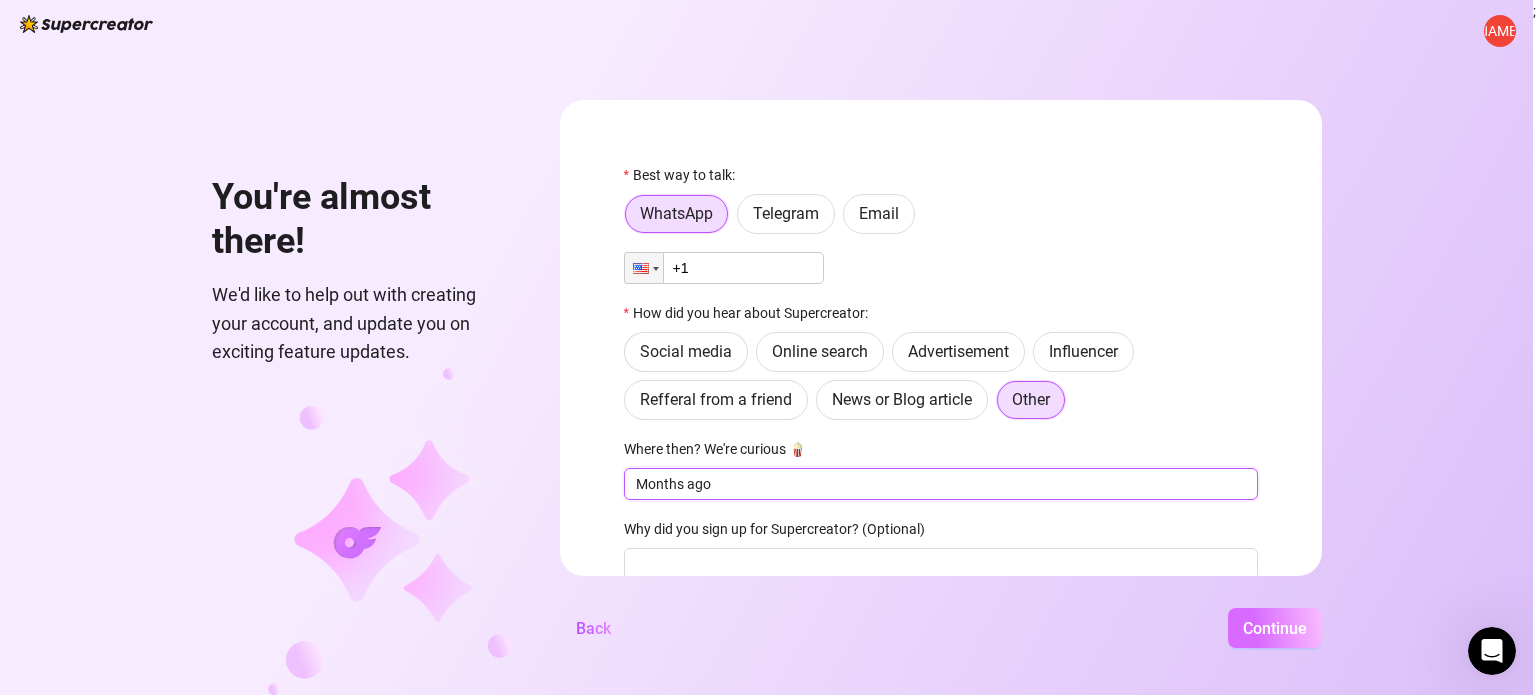 type on "Months ago" 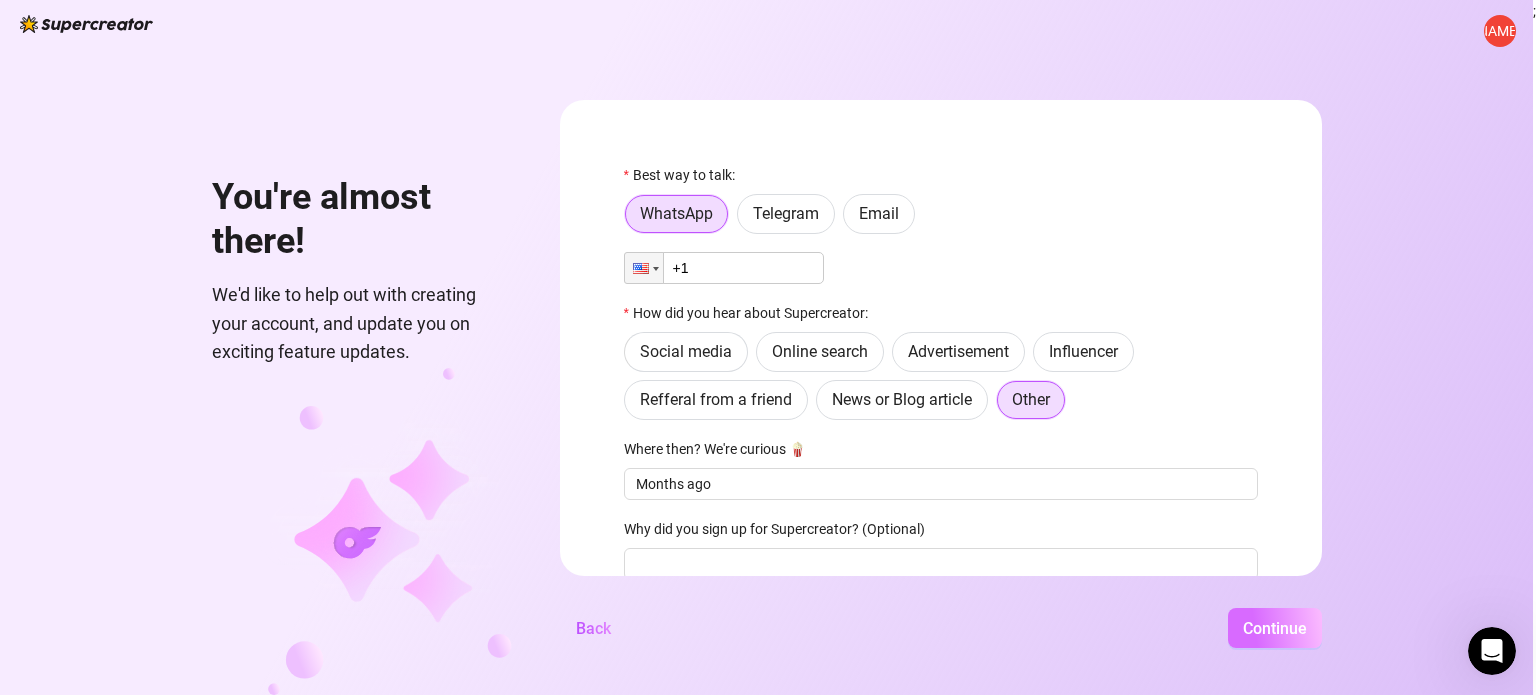 click on "Continue" at bounding box center (1275, 628) 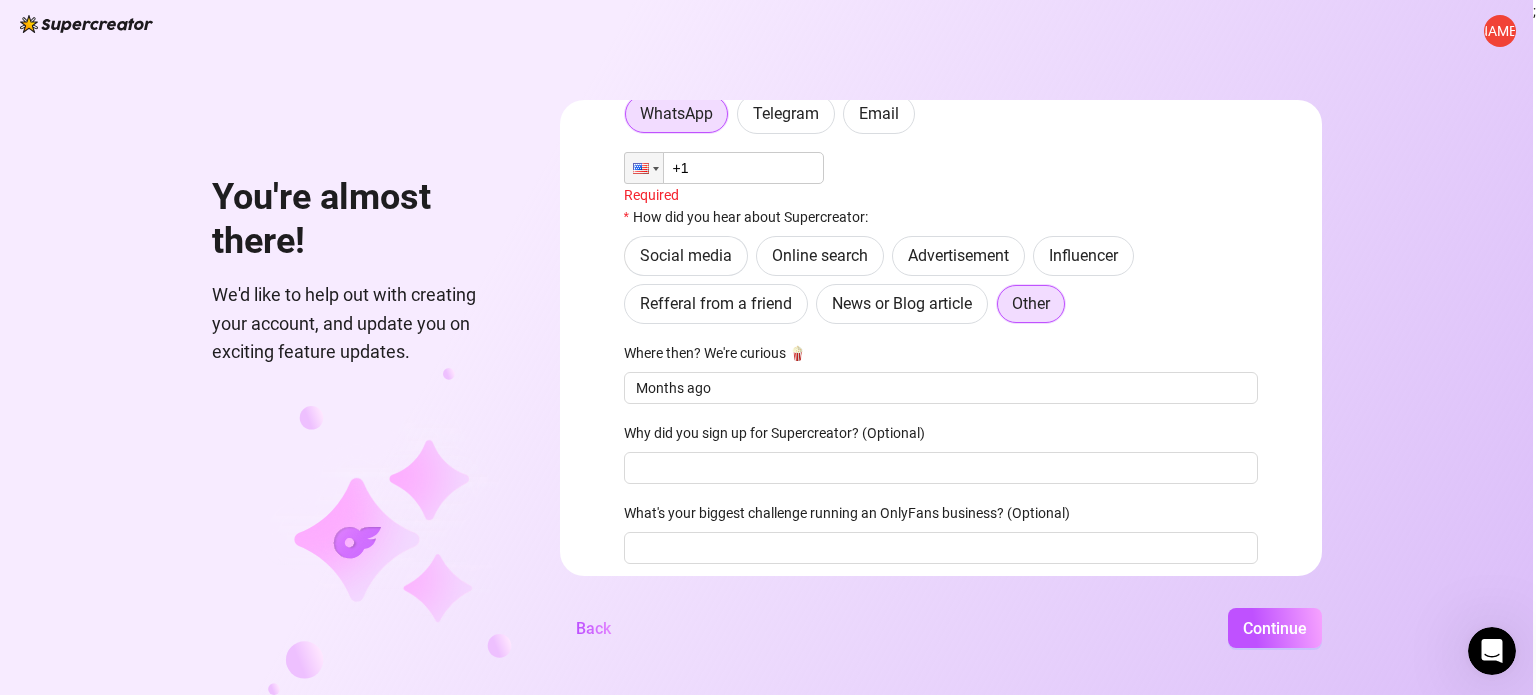 scroll, scrollTop: 170, scrollLeft: 0, axis: vertical 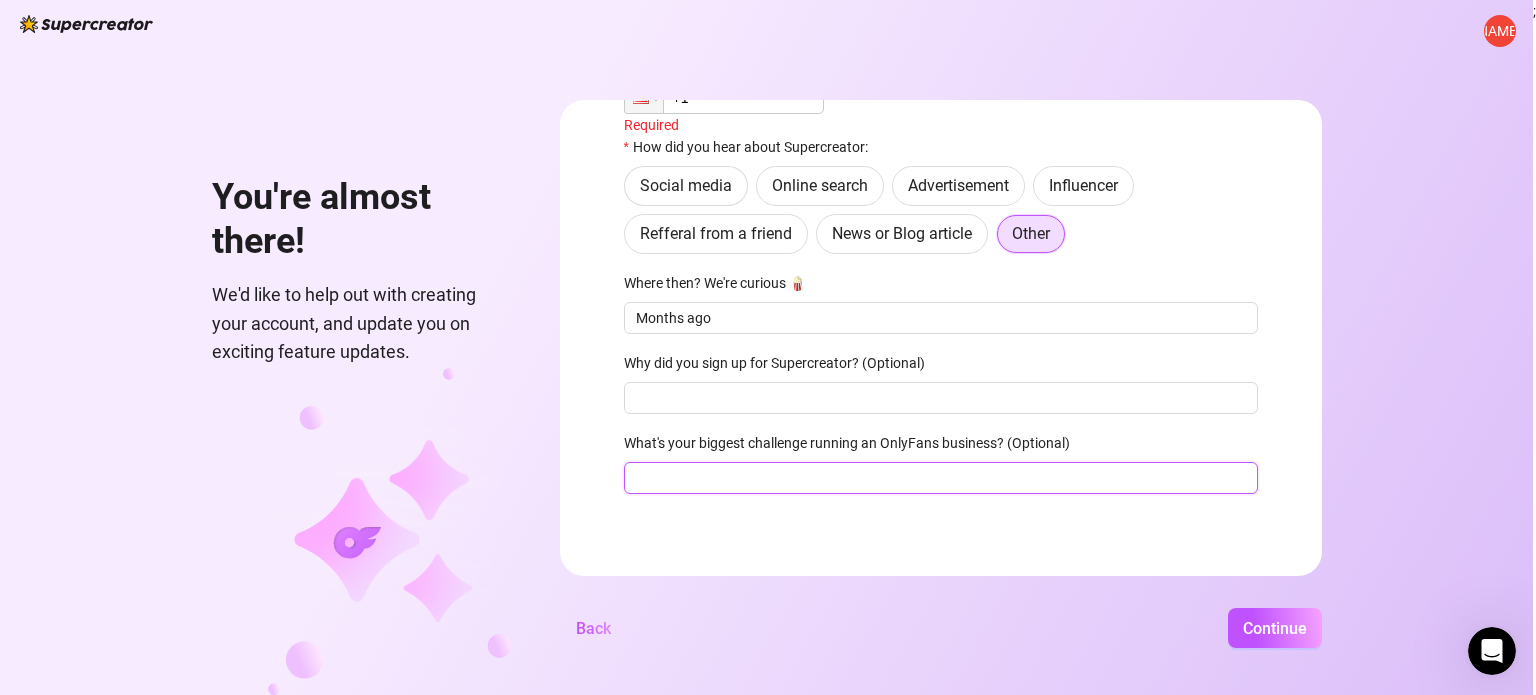 click on "What's your biggest challenge running an OnlyFans business? (Optional)" at bounding box center [941, 478] 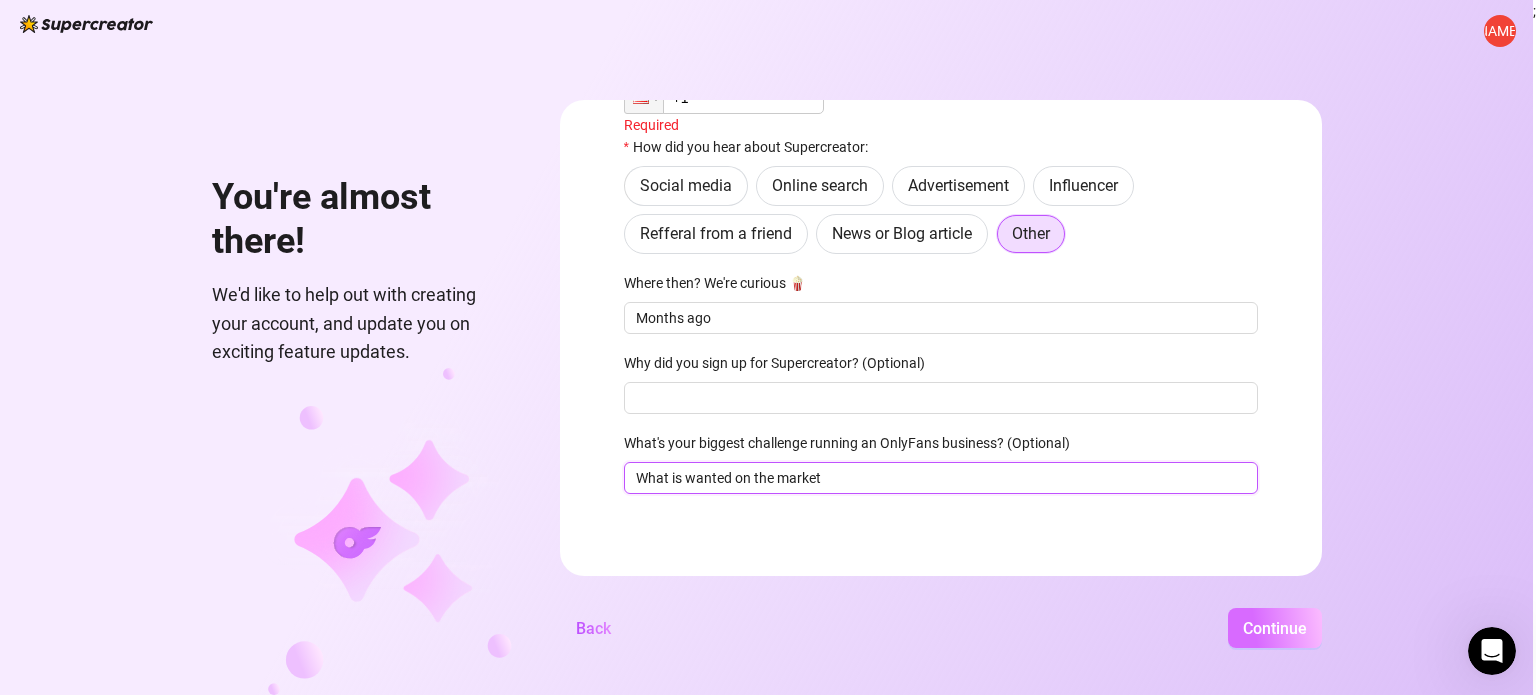 type on "What is wanted on the market" 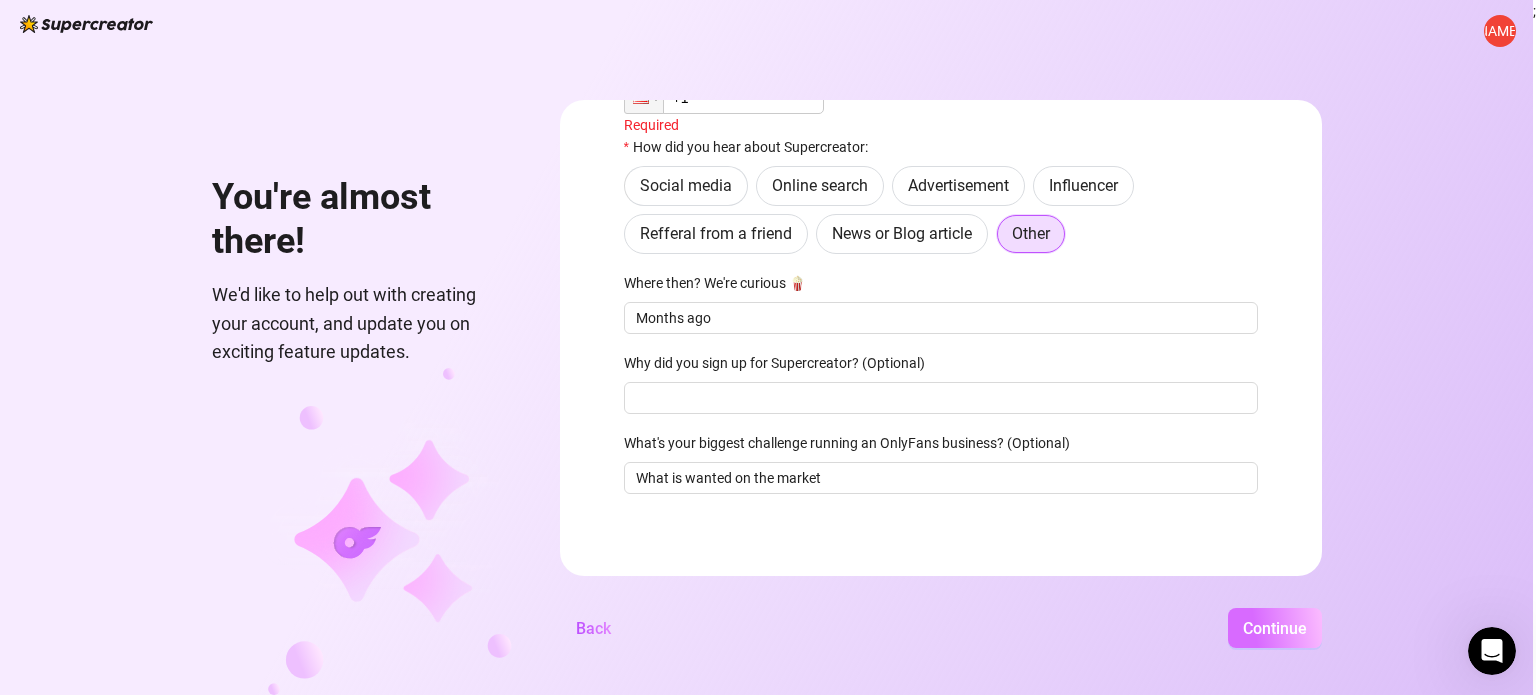 click on "Continue" at bounding box center [1275, 628] 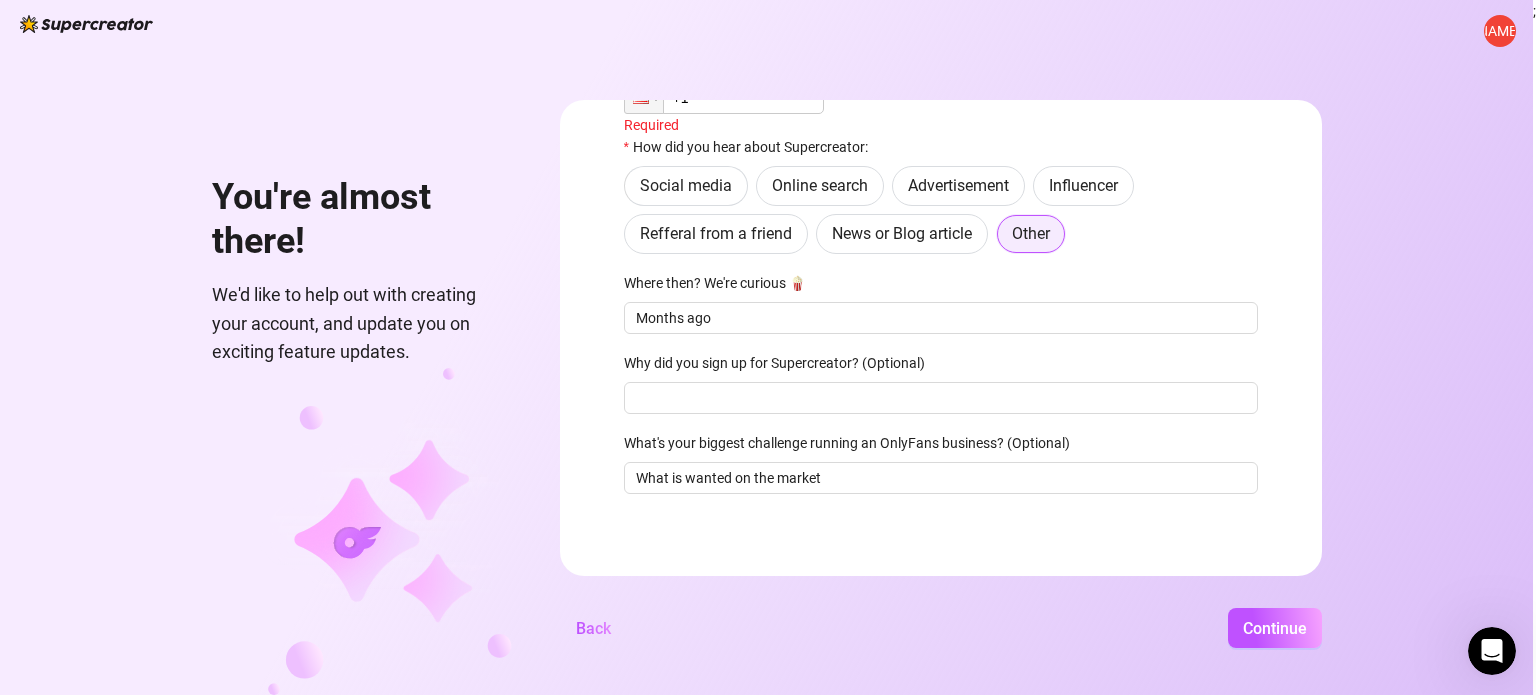 click on "Other" at bounding box center (1031, 233) 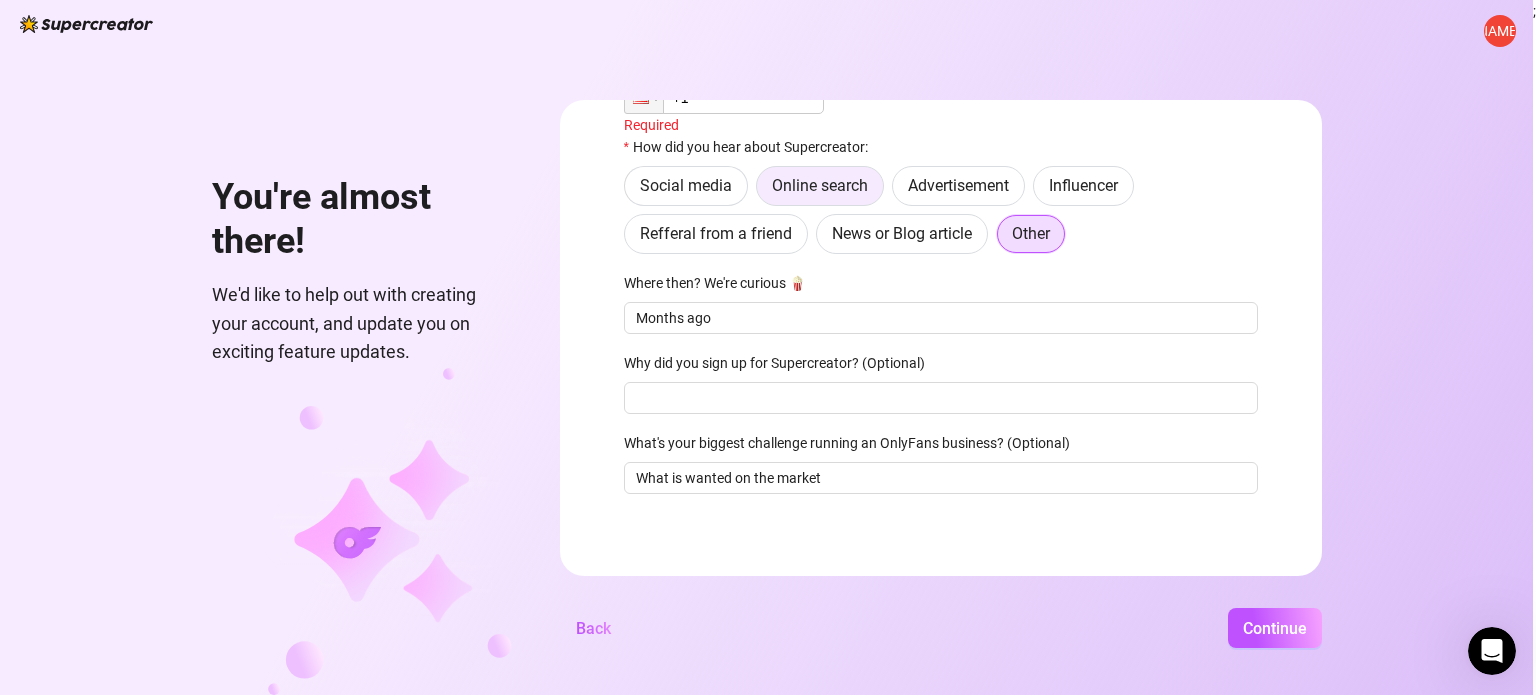click on "Online search" at bounding box center (820, 186) 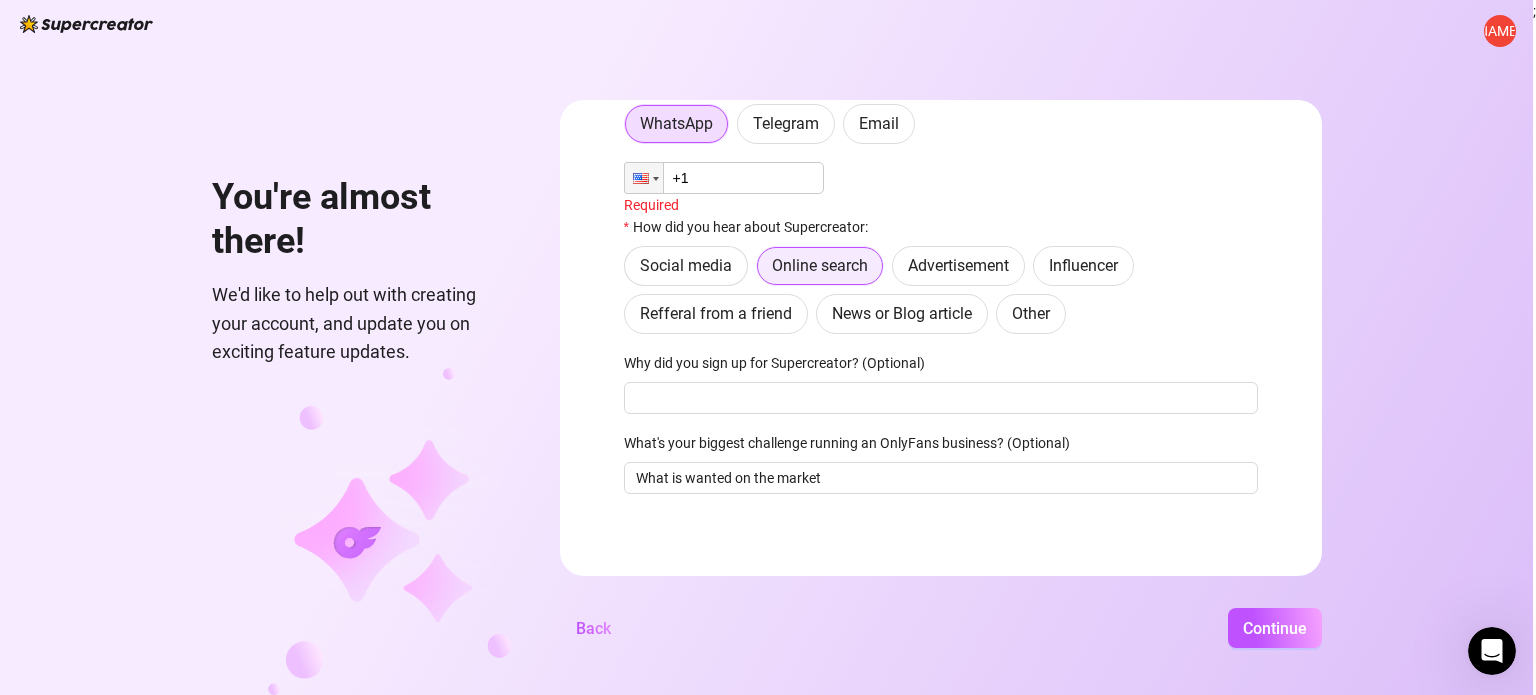 scroll, scrollTop: 90, scrollLeft: 0, axis: vertical 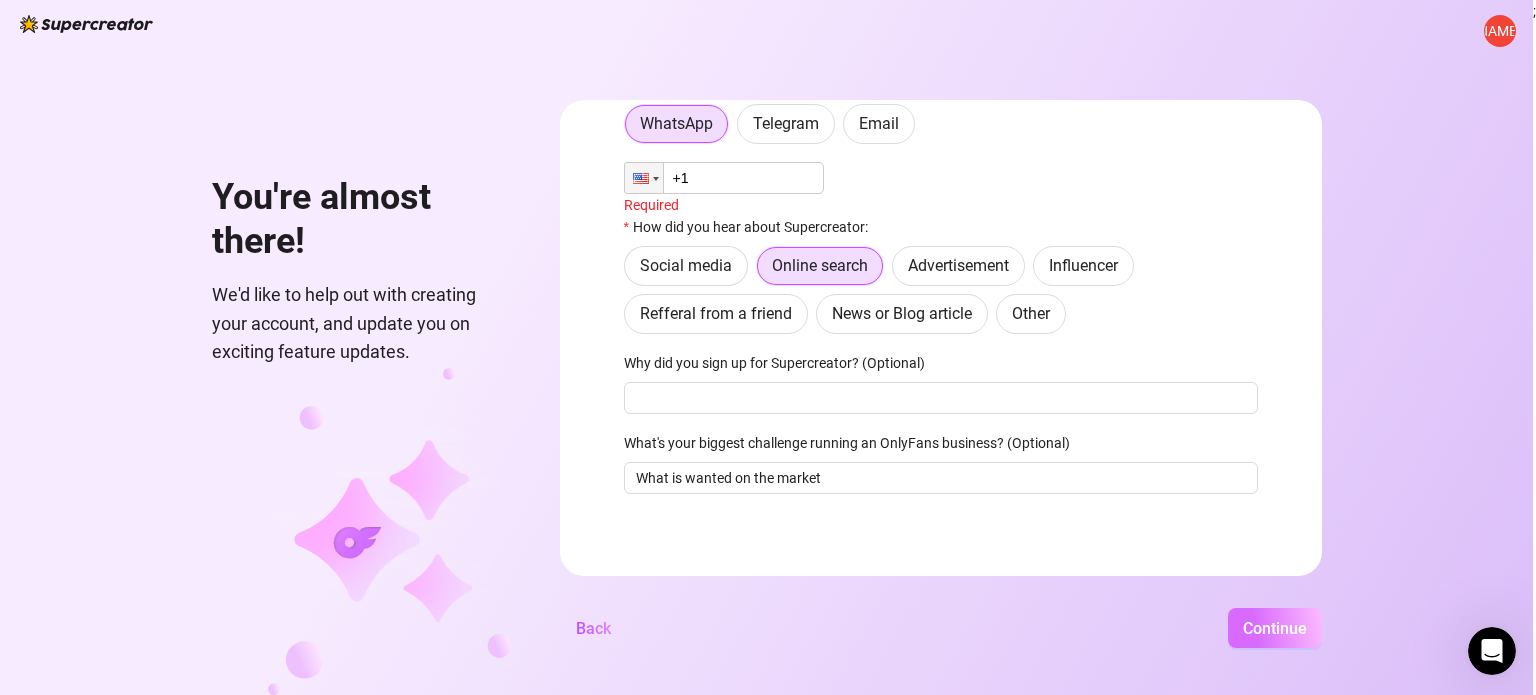 click on "Continue" at bounding box center (1275, 628) 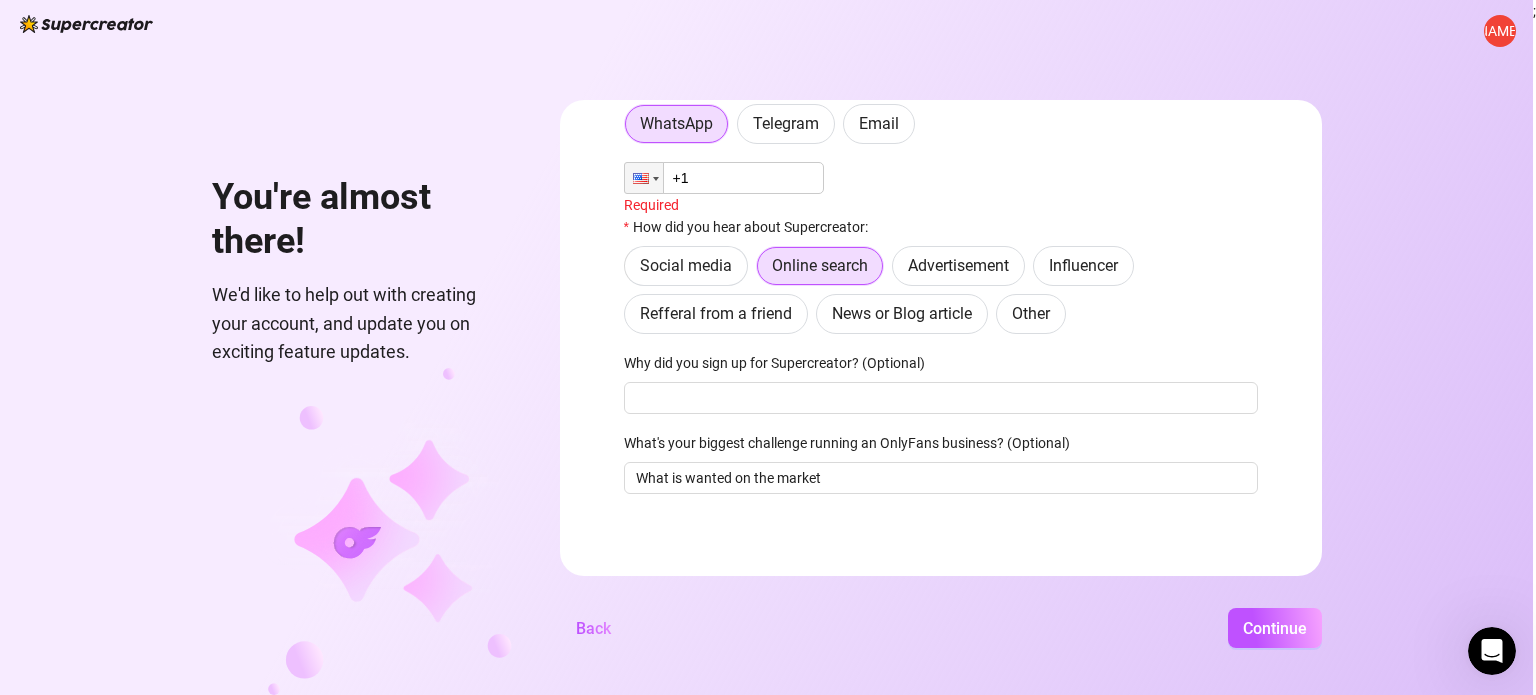 click on "+1" at bounding box center [724, 178] 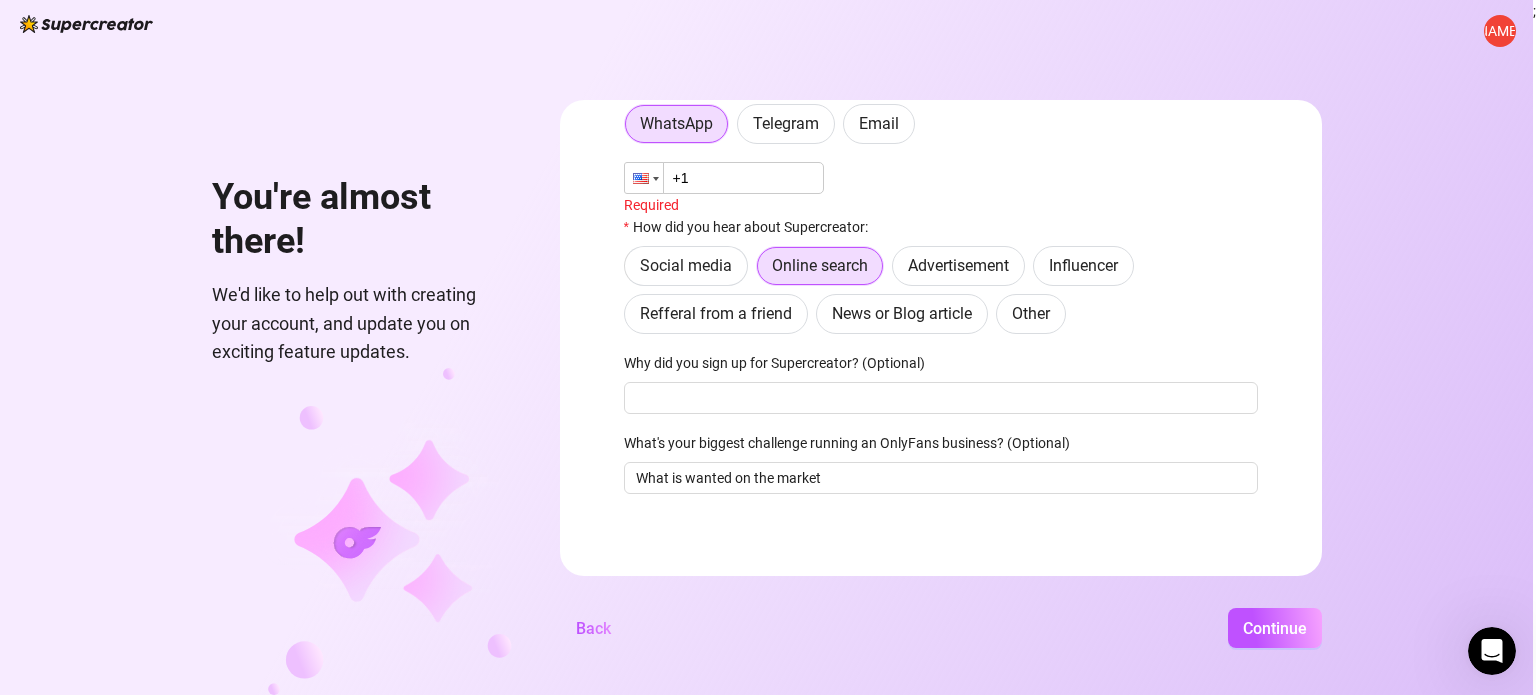 click at bounding box center [641, 178] 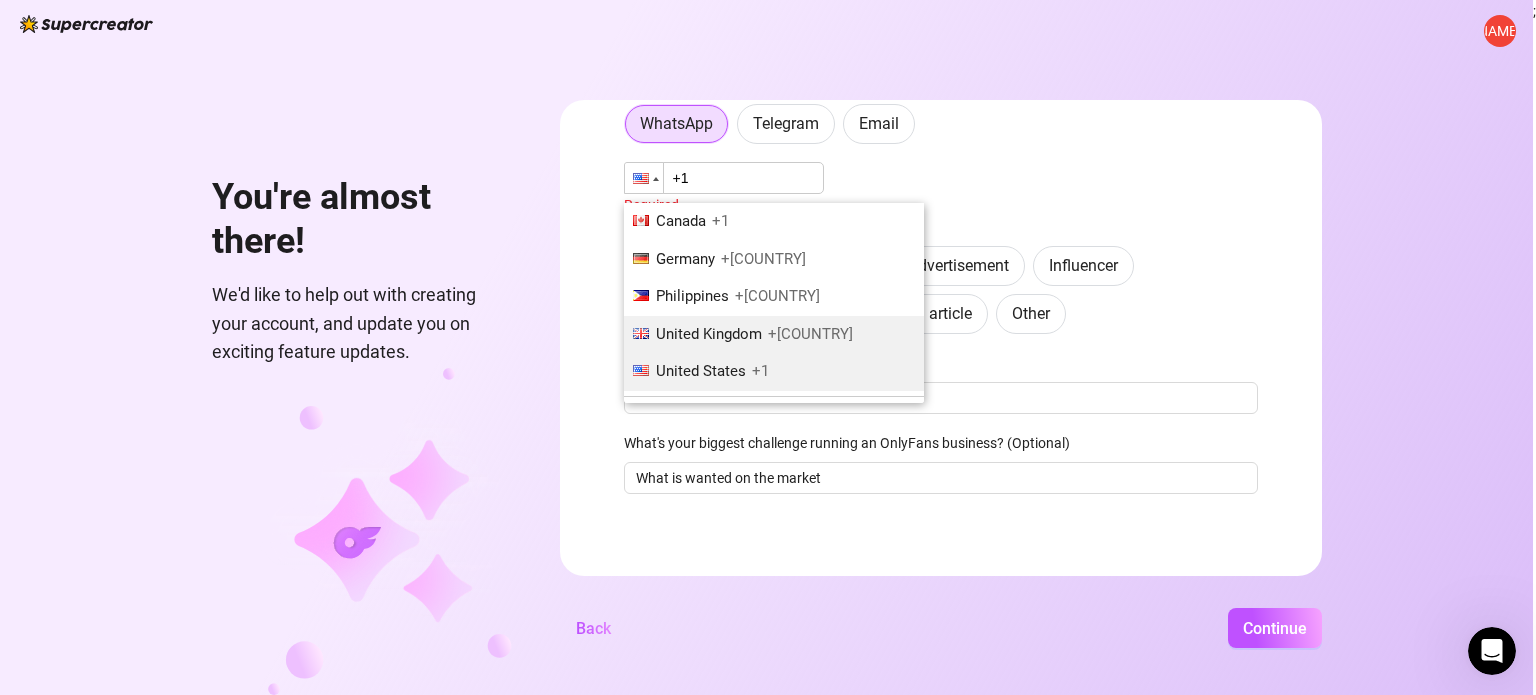 click on "+[COUNTRY]" at bounding box center (810, 334) 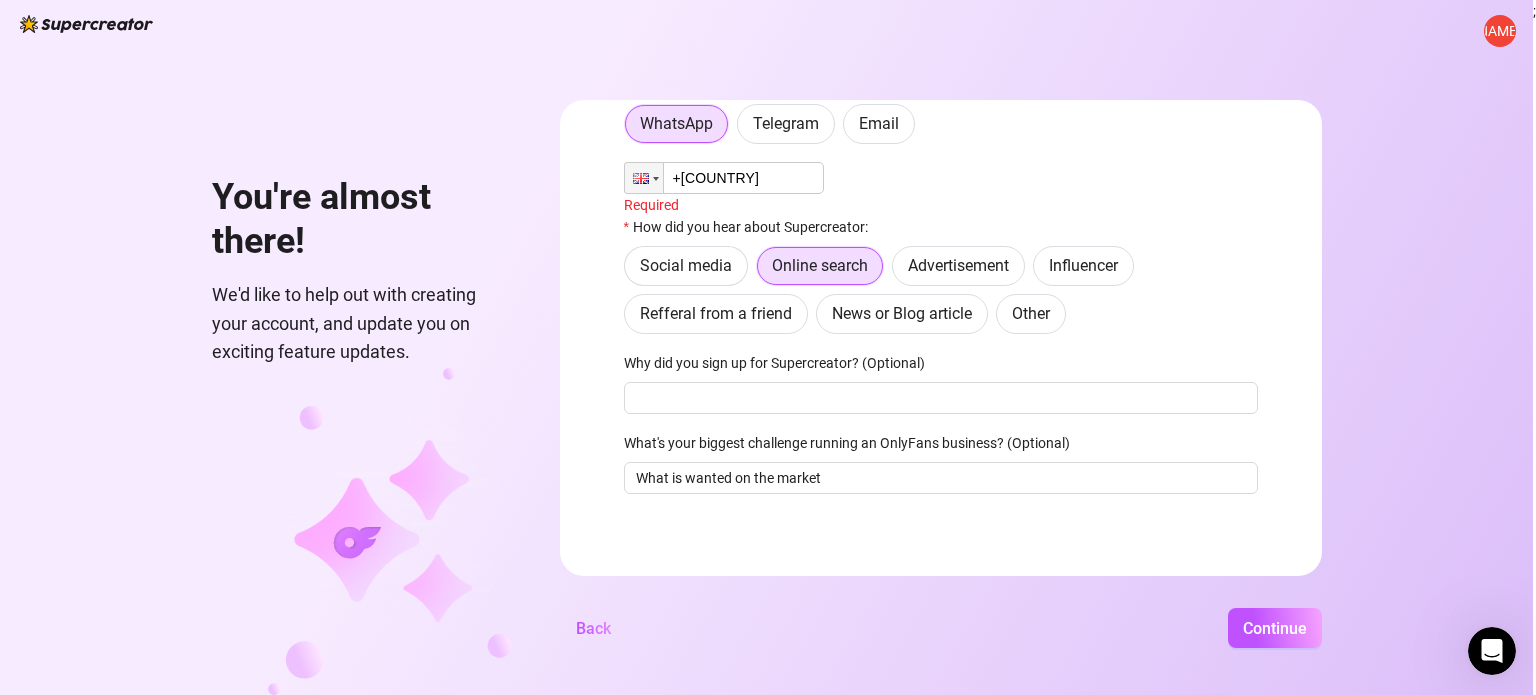 click on "+[COUNTRY]" at bounding box center (724, 178) 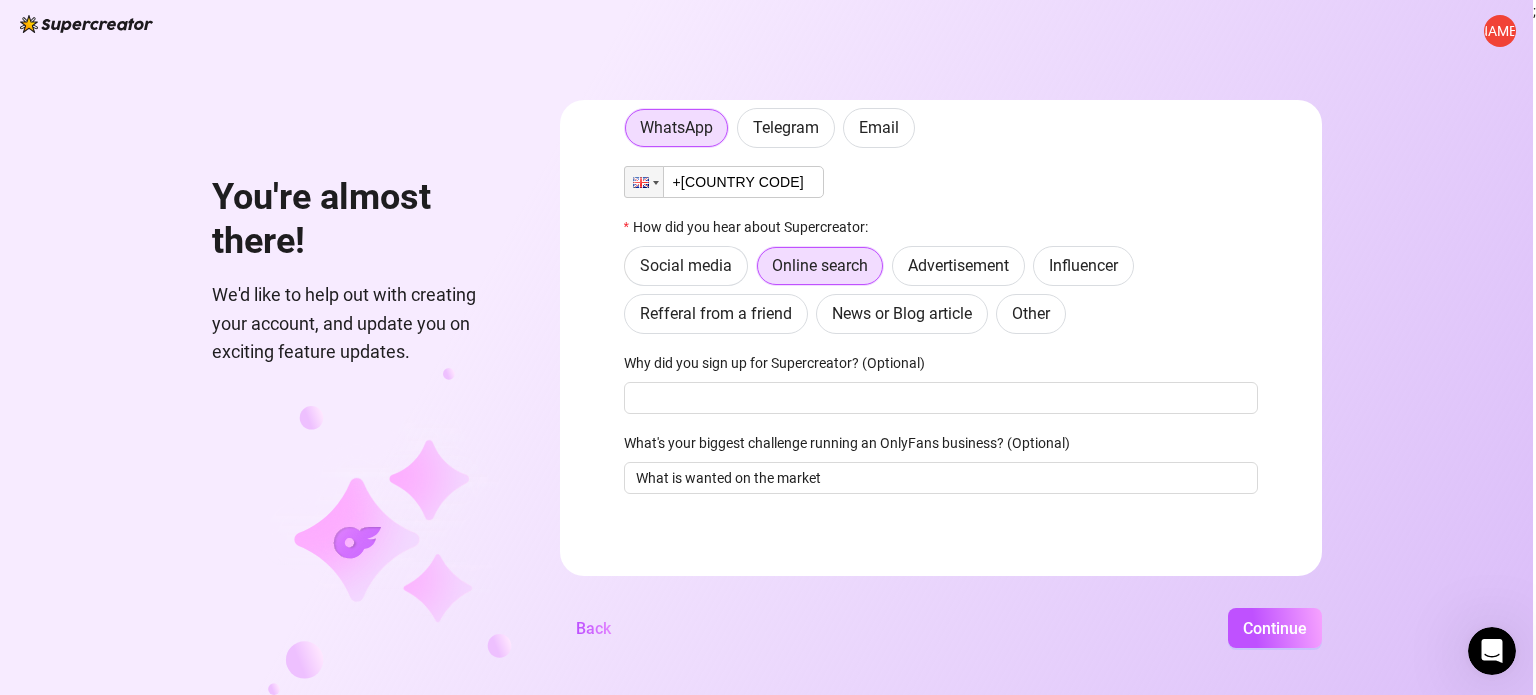 scroll, scrollTop: 86, scrollLeft: 0, axis: vertical 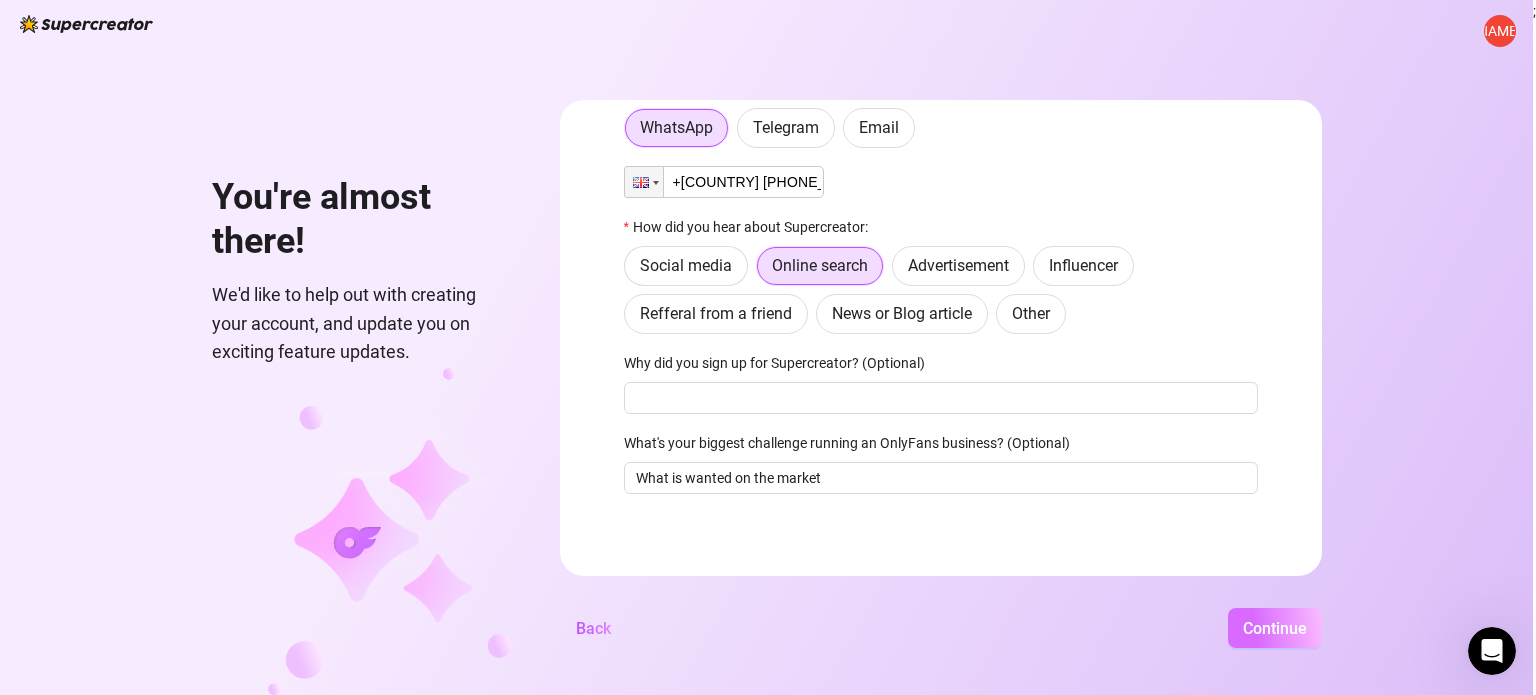 type on "+[COUNTRY] [PHONE_PART]" 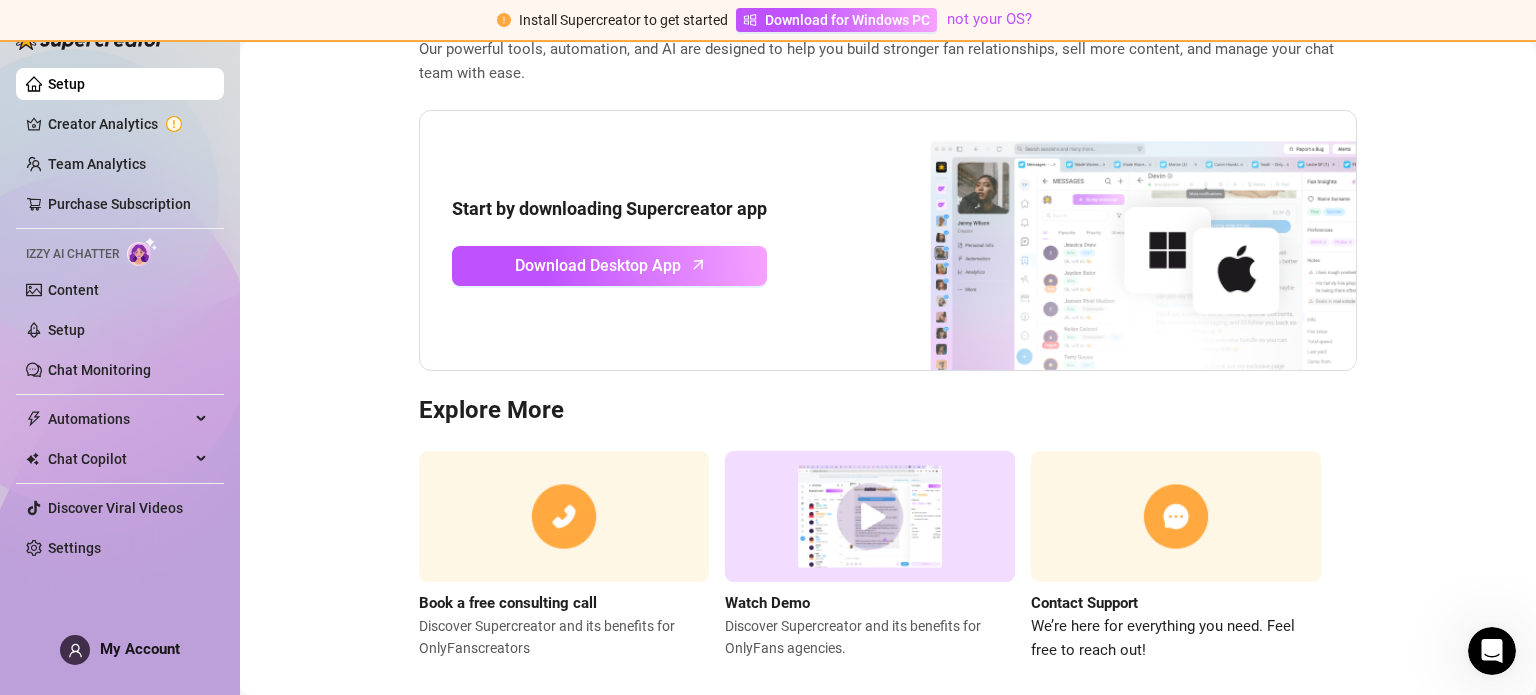 scroll, scrollTop: 170, scrollLeft: 0, axis: vertical 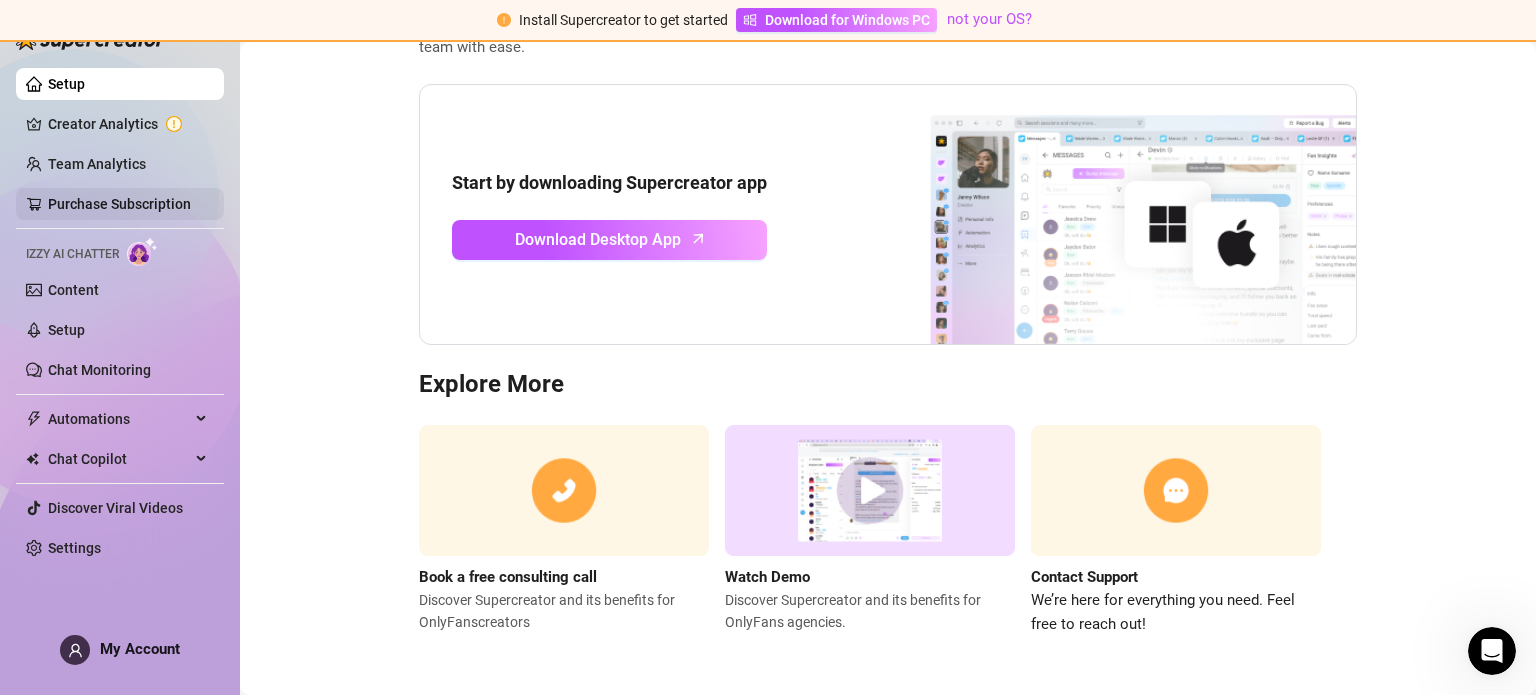 click on "Purchase Subscription" at bounding box center [119, 204] 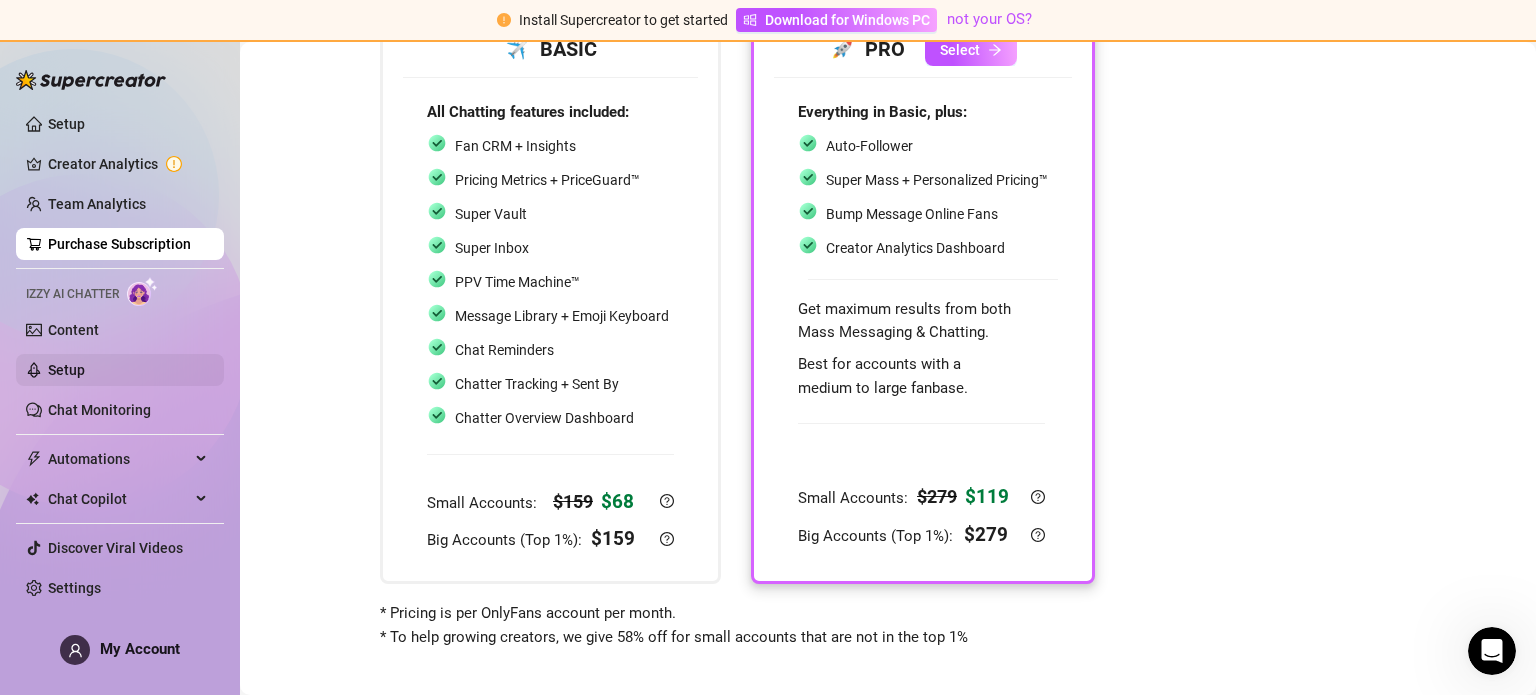 click on "Setup" at bounding box center [66, 370] 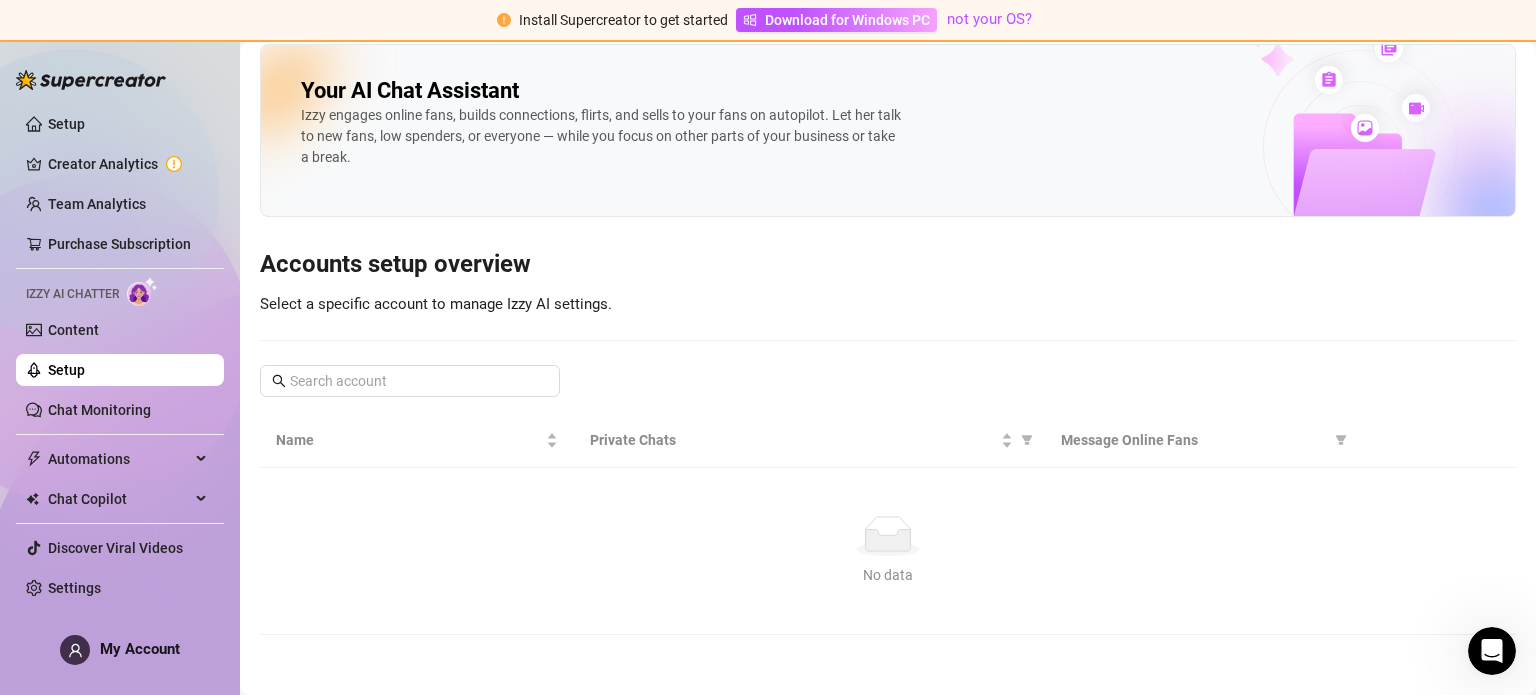 scroll, scrollTop: 10, scrollLeft: 0, axis: vertical 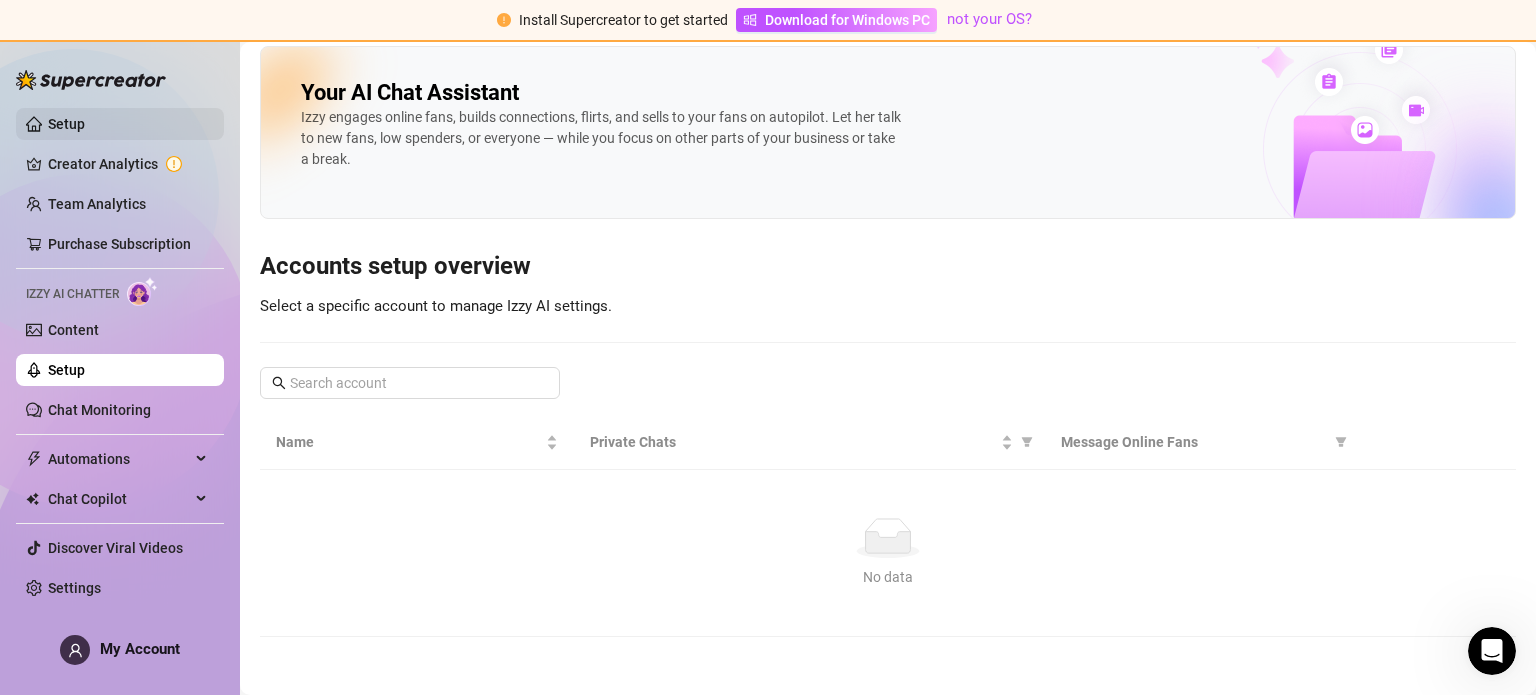 click on "Setup" at bounding box center (66, 124) 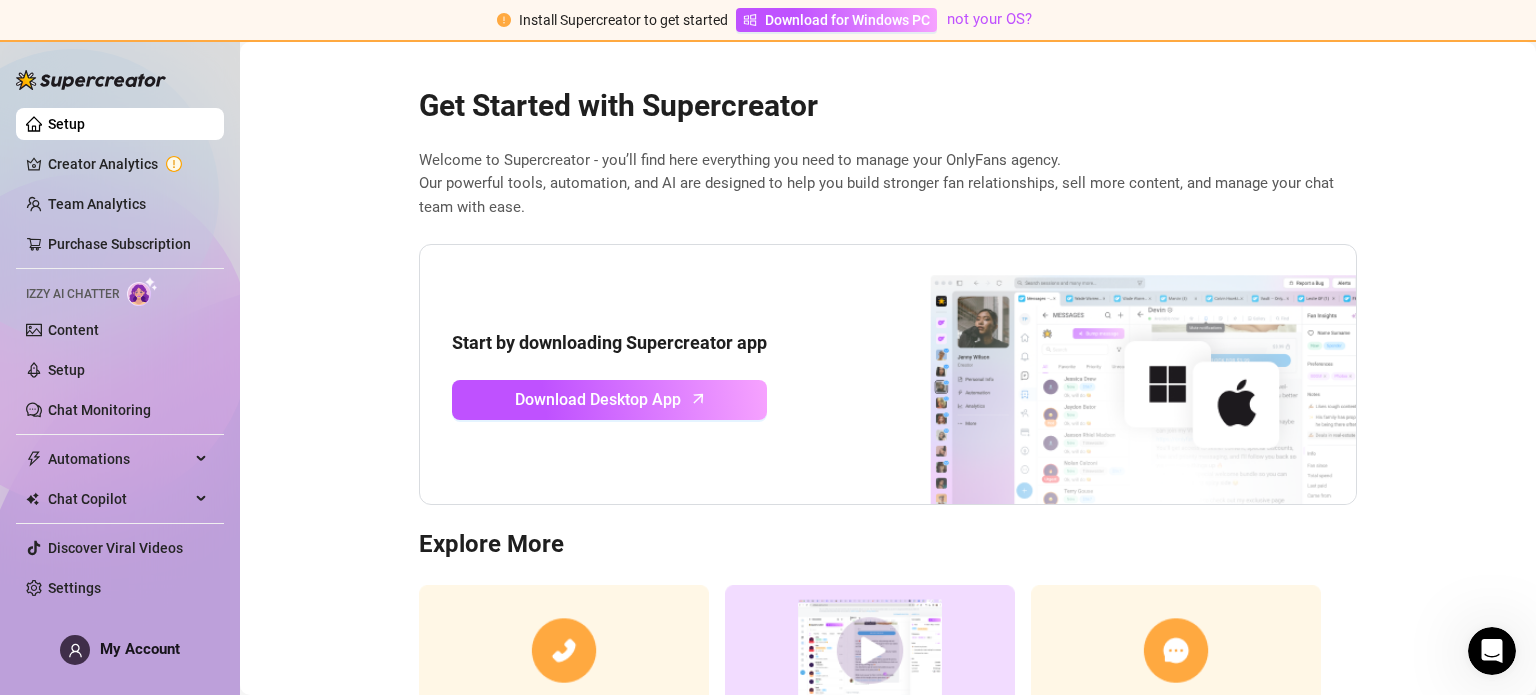 scroll, scrollTop: 170, scrollLeft: 0, axis: vertical 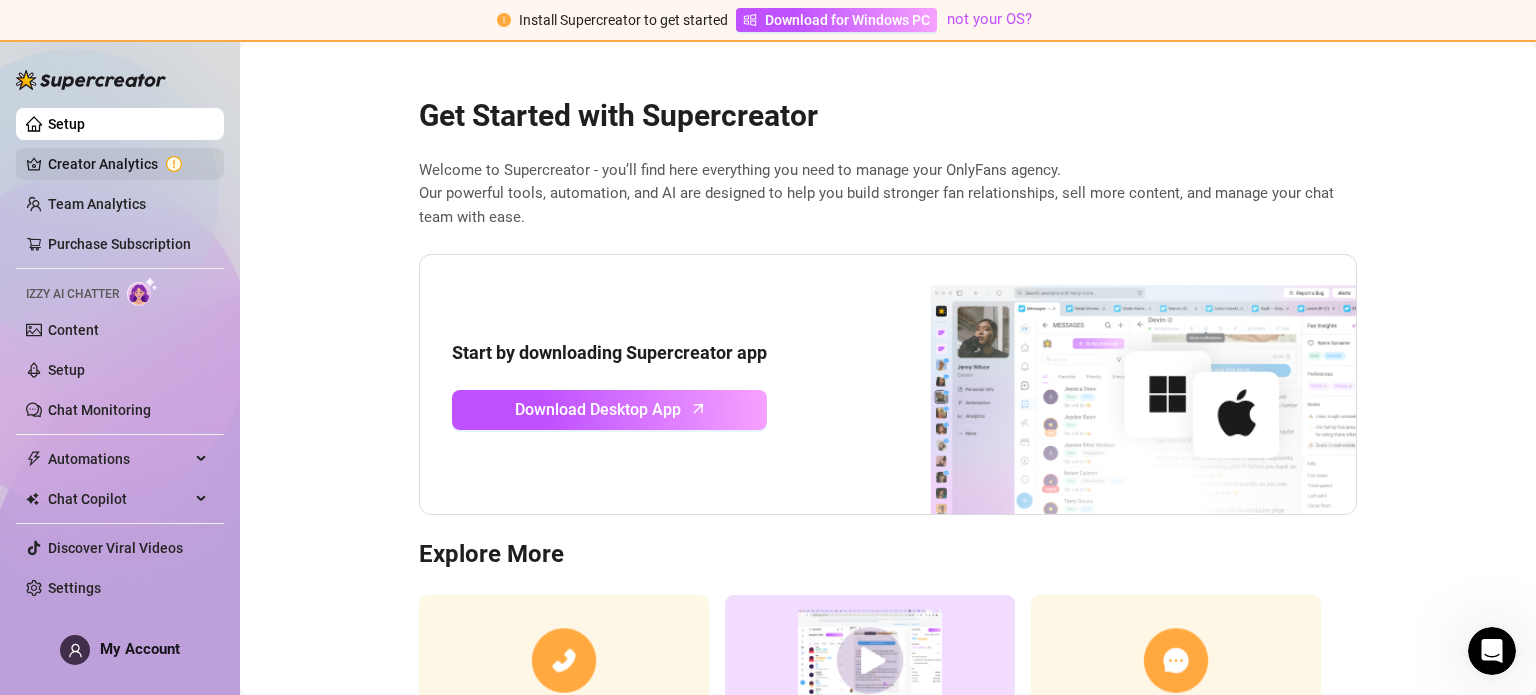 click on "Creator Analytics" at bounding box center (128, 164) 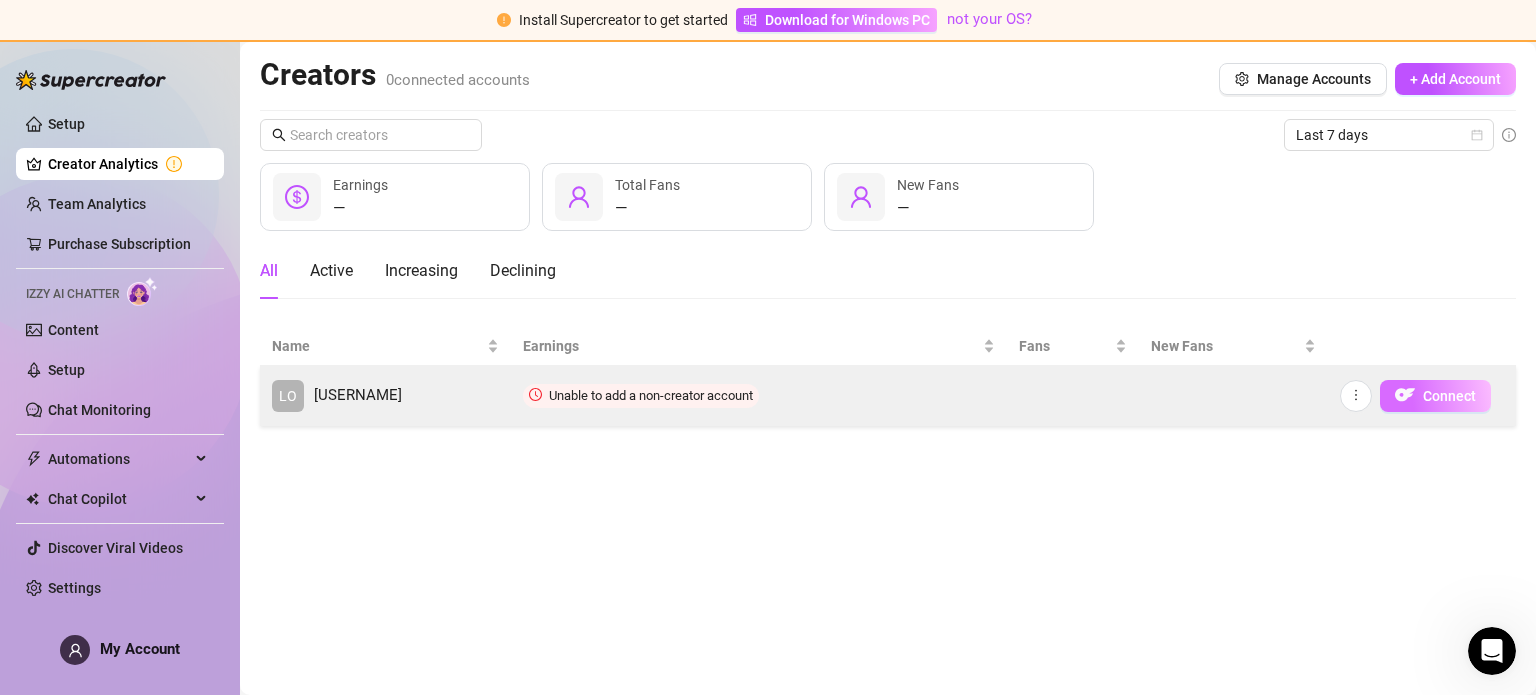 click on "Connect" at bounding box center [1449, 396] 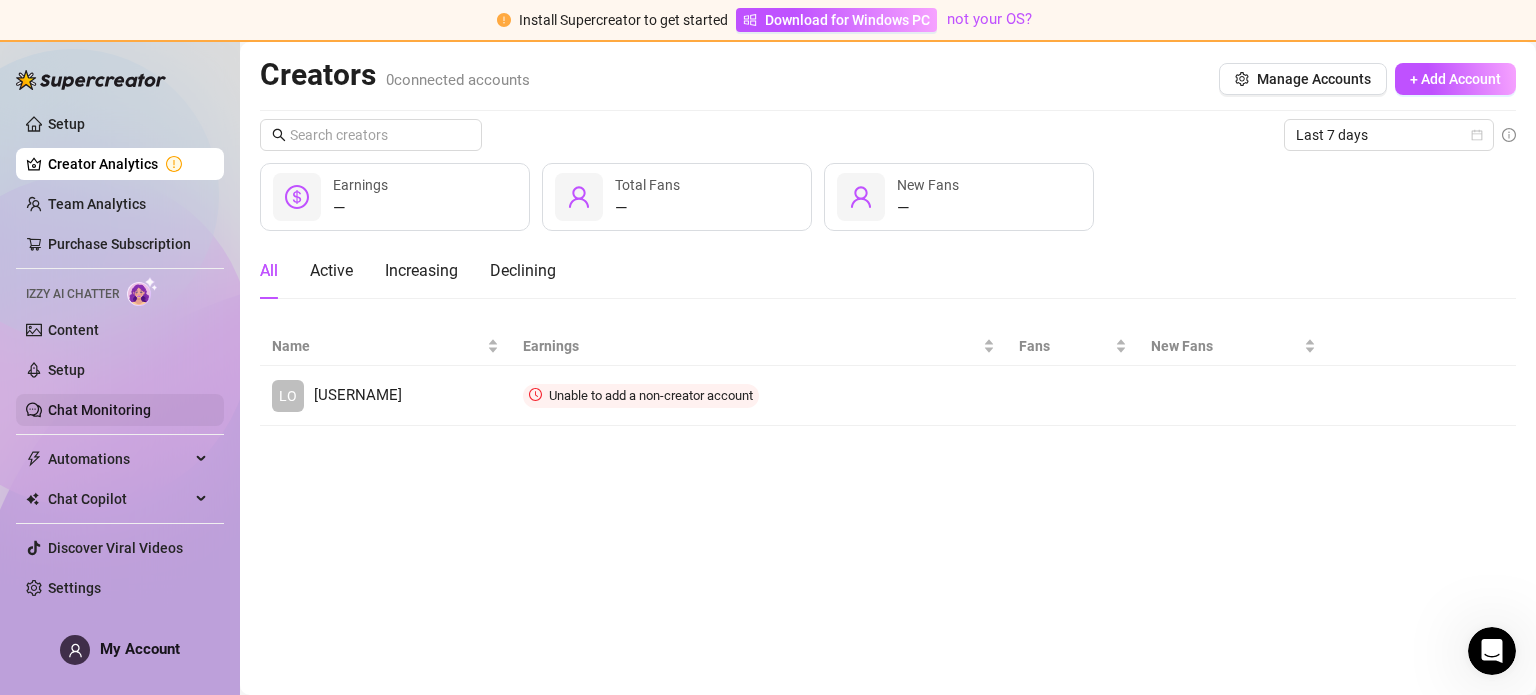 click on "Chat Monitoring" at bounding box center (99, 410) 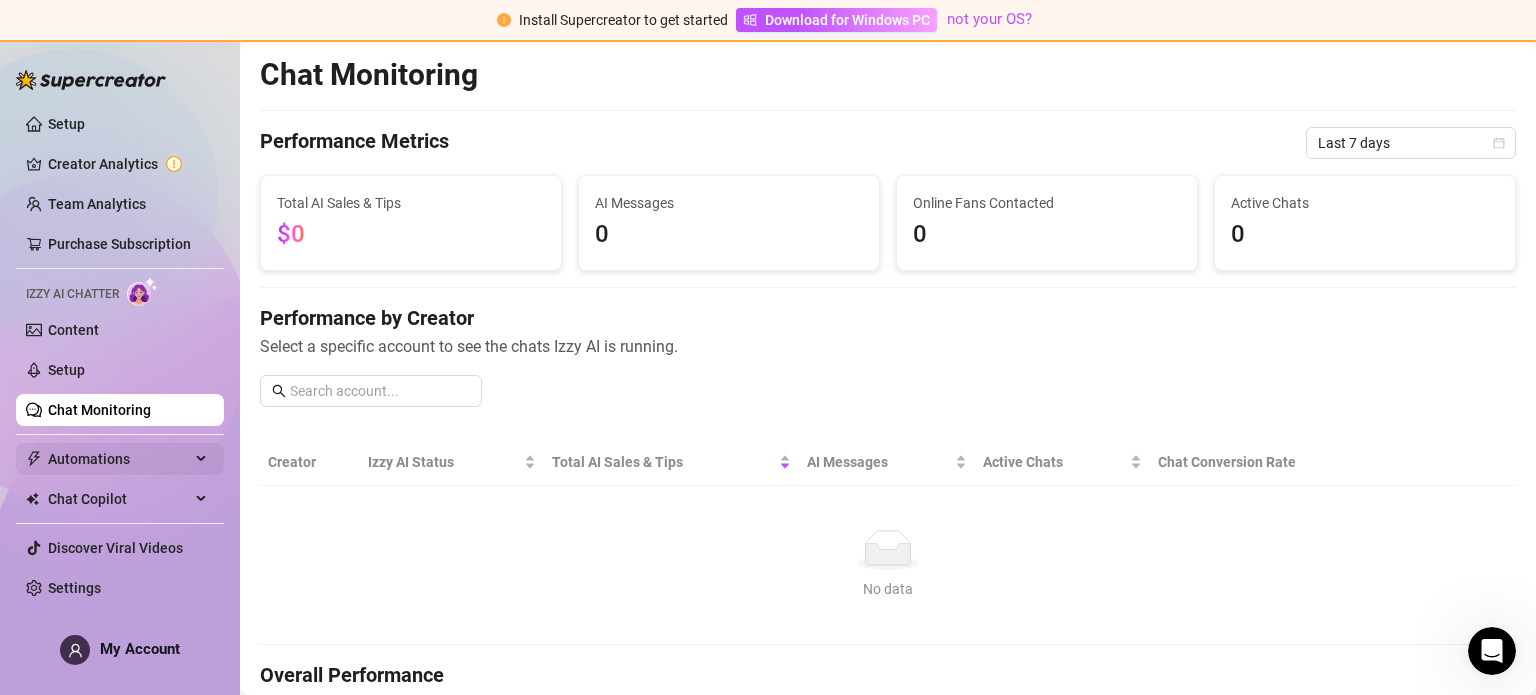 click on "Automations" at bounding box center (119, 459) 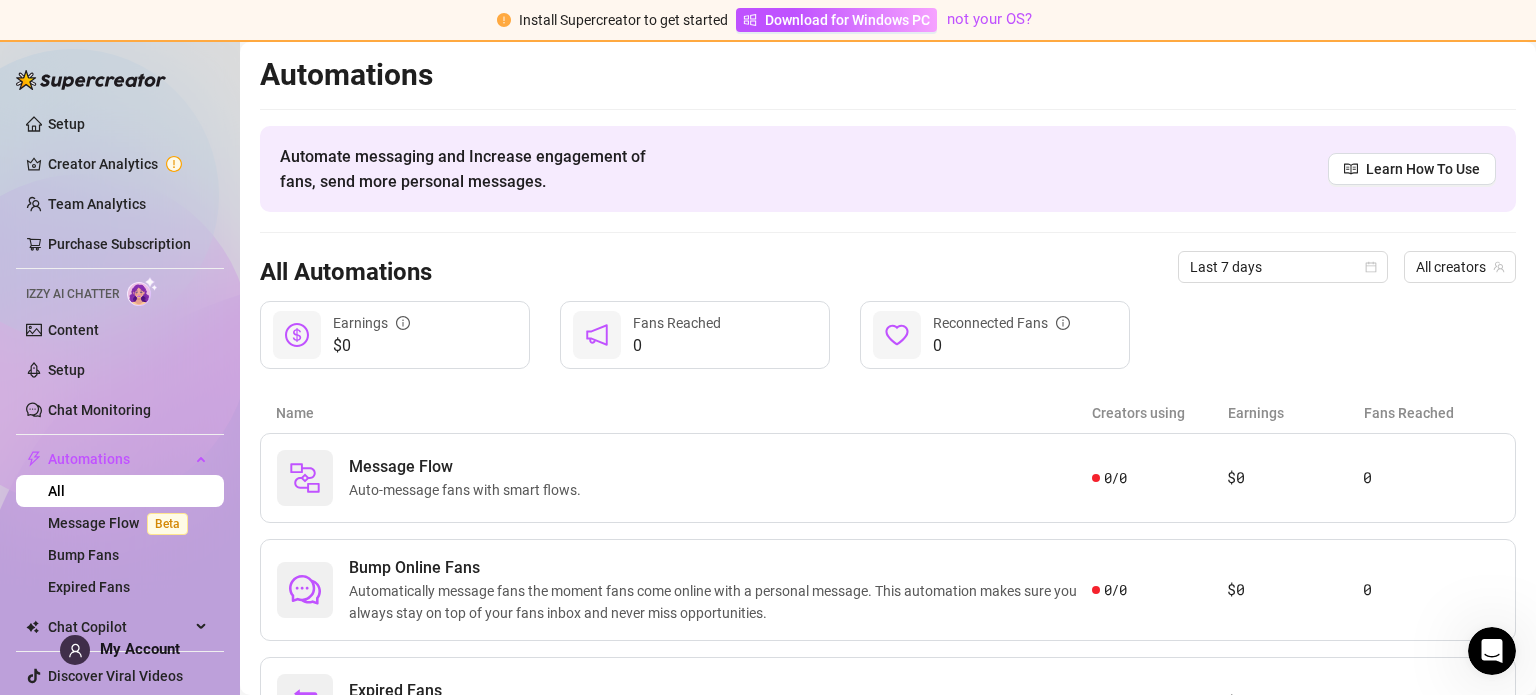 scroll, scrollTop: 44, scrollLeft: 0, axis: vertical 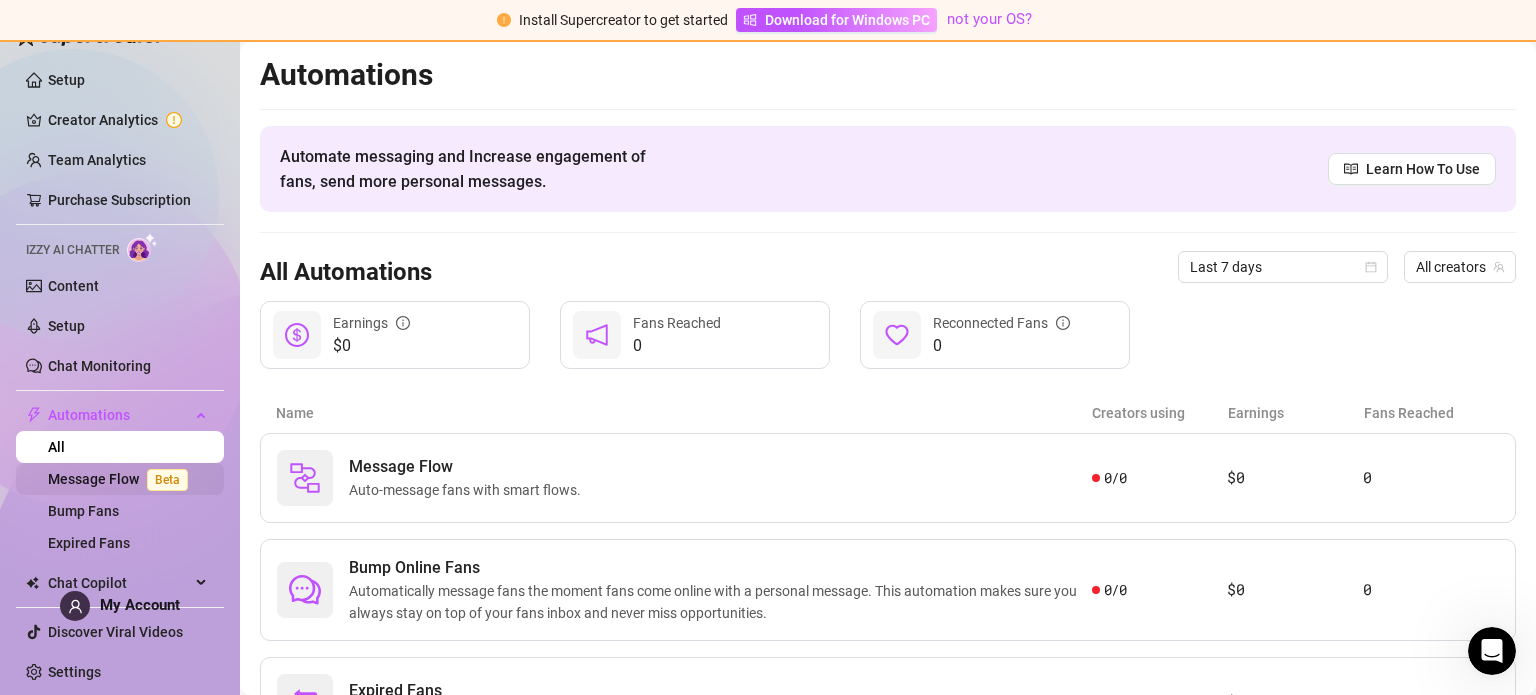 click on "Beta" at bounding box center [167, 480] 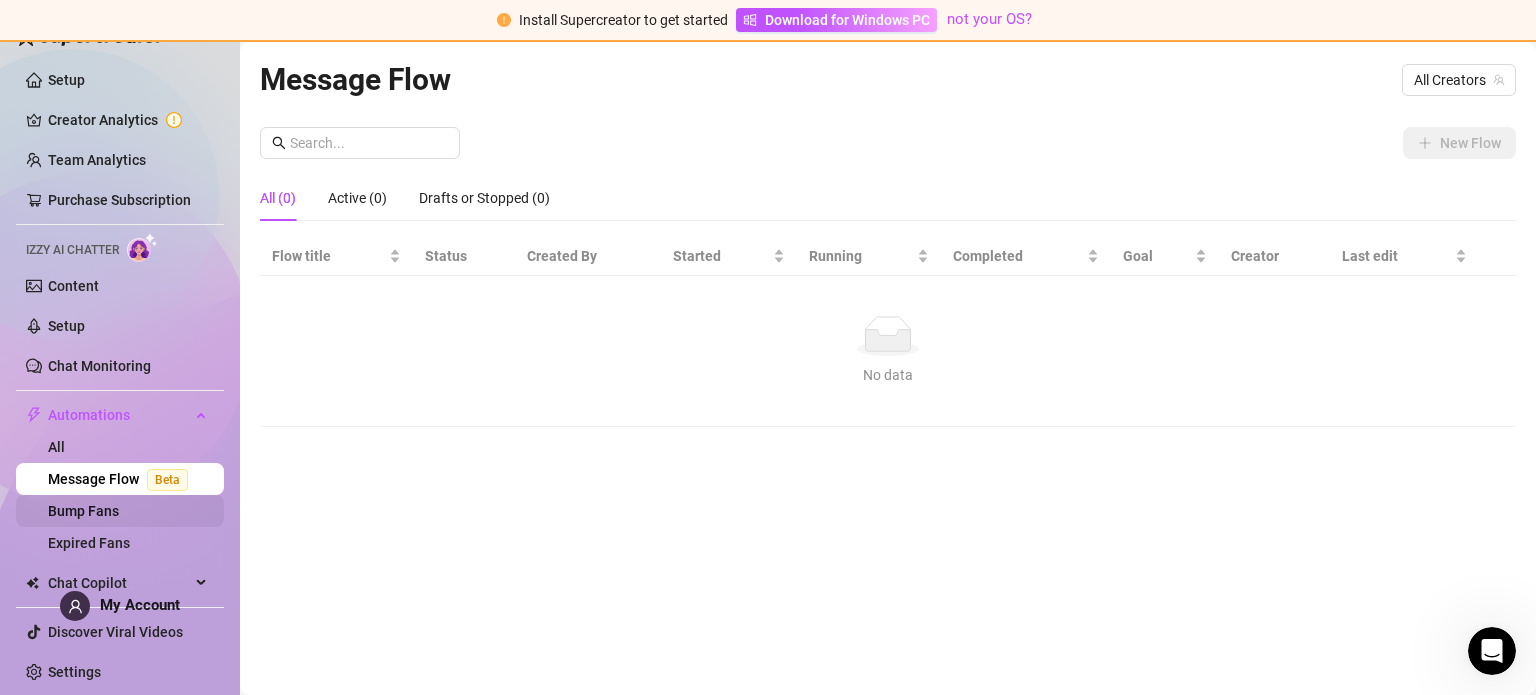 click on "Bump Fans" at bounding box center (83, 511) 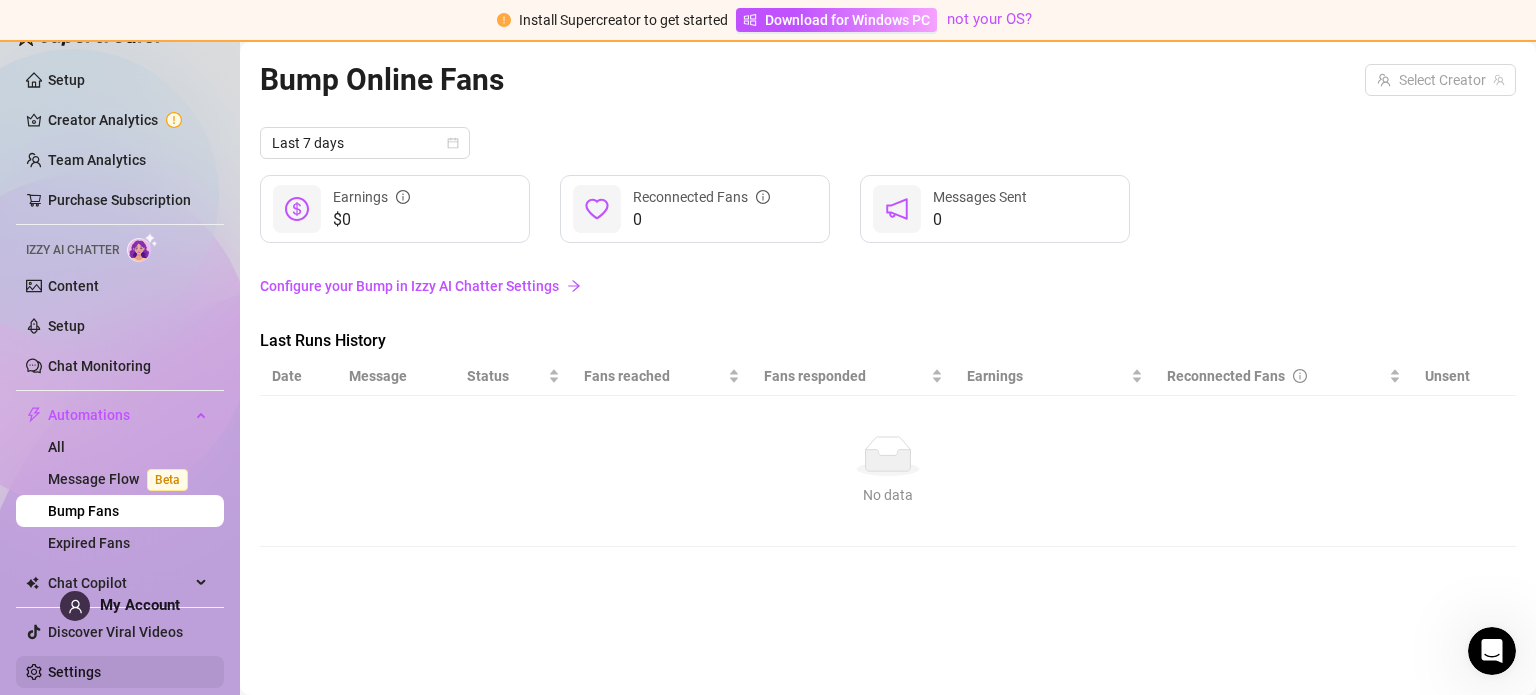 click on "Settings" at bounding box center (74, 672) 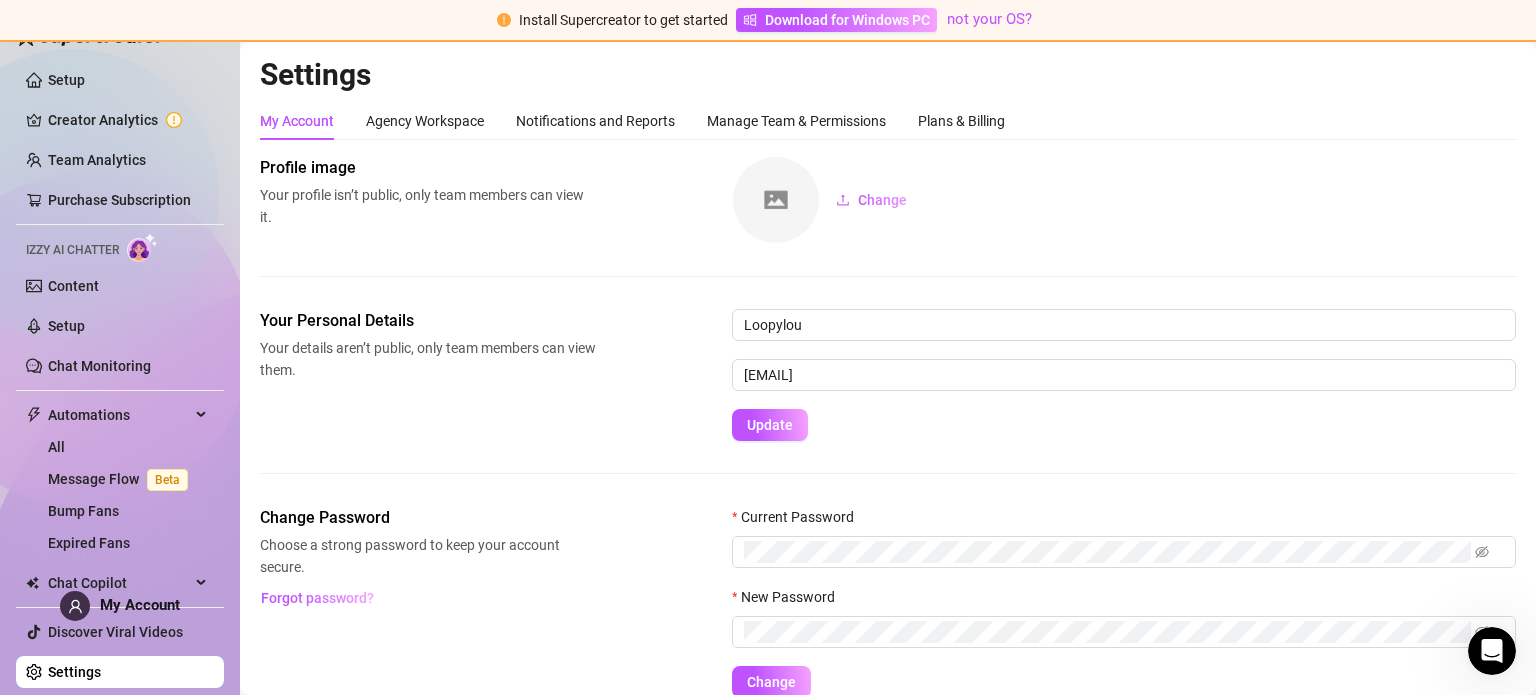 scroll, scrollTop: 0, scrollLeft: 0, axis: both 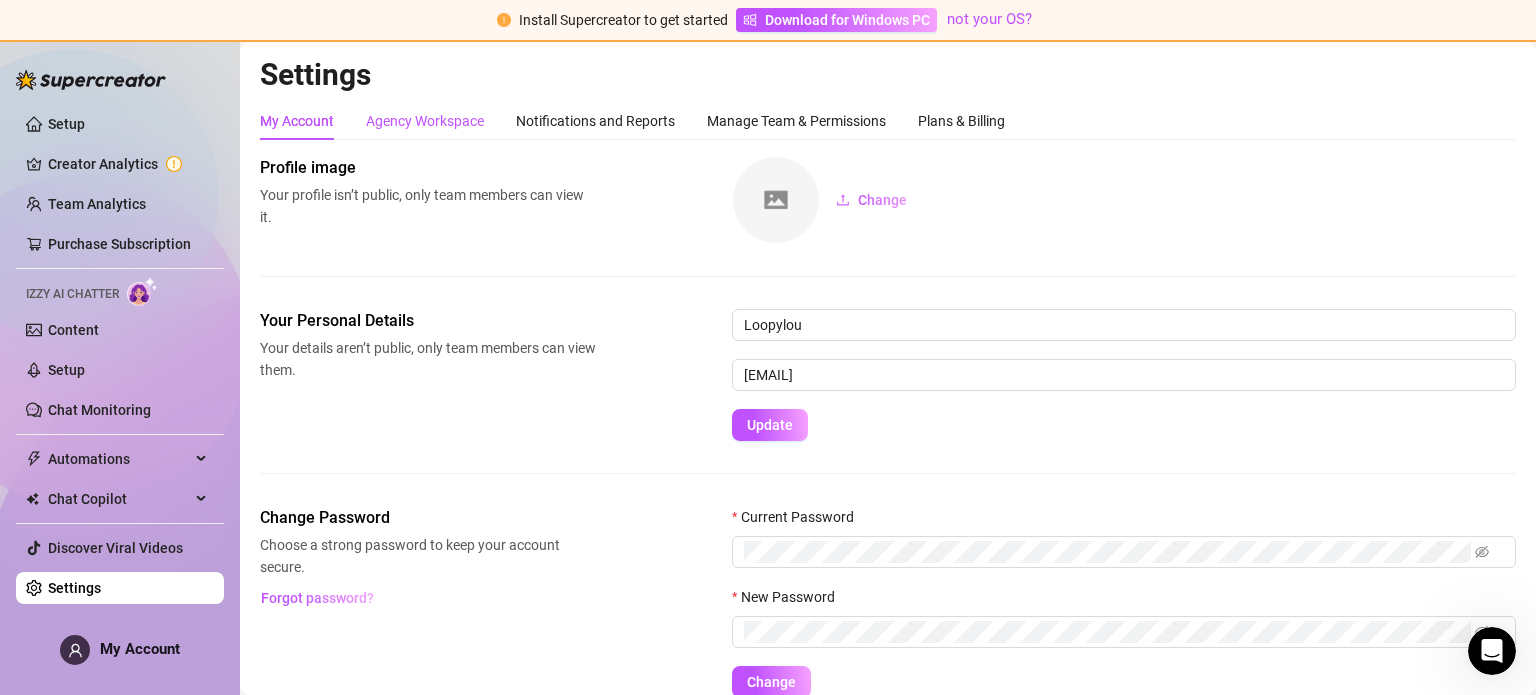 drag, startPoint x: 1522, startPoint y: 214, endPoint x: 463, endPoint y: 127, distance: 1062.5676 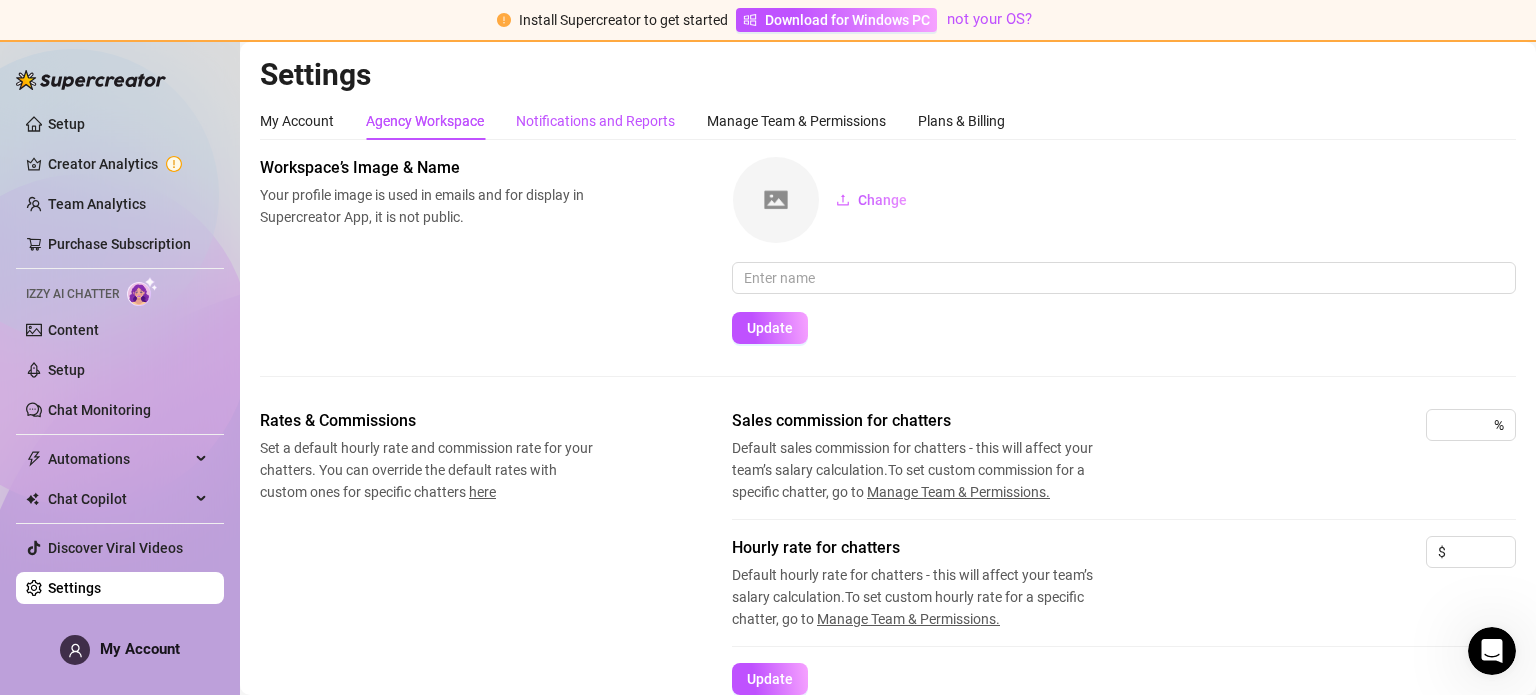 click on "Notifications and Reports" at bounding box center (595, 121) 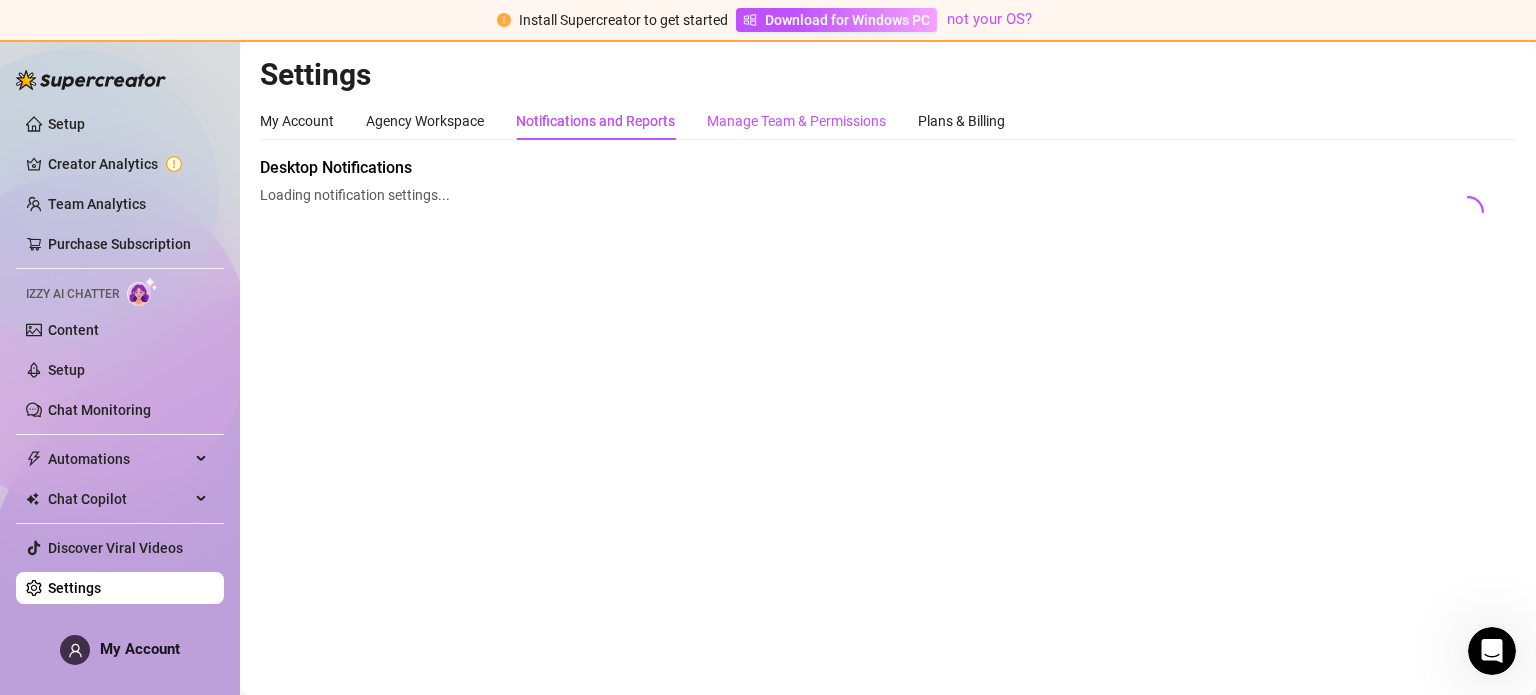 click on "Manage Team & Permissions" at bounding box center [796, 121] 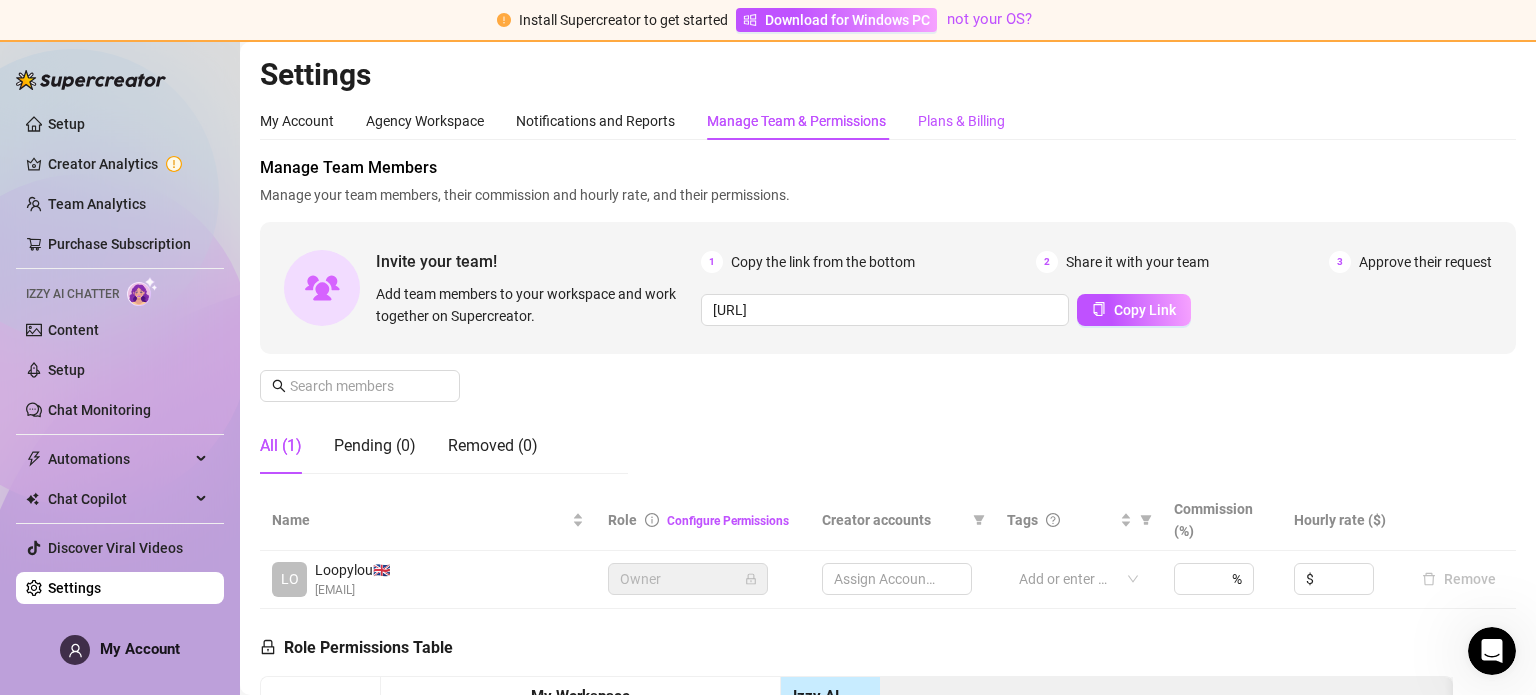 click on "Plans & Billing" at bounding box center [961, 121] 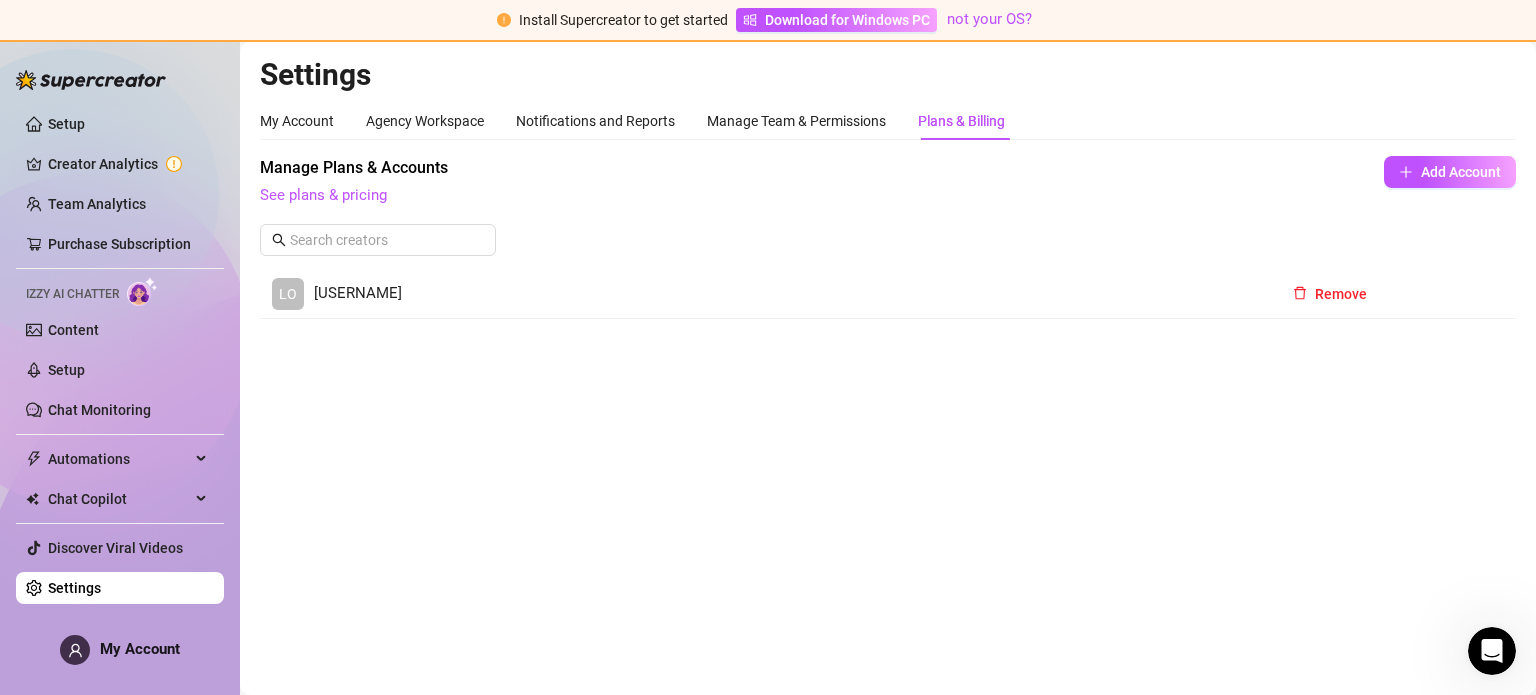 click on "Setup Creator Analytics   Team Analytics Purchase Subscription Izzy AI Chatter Content Setup Chat Monitoring Automations All Message Flow Beta Bump Fans Expired Fans Chat Copilot Discover Viral Videos Settings" at bounding box center [120, 356] 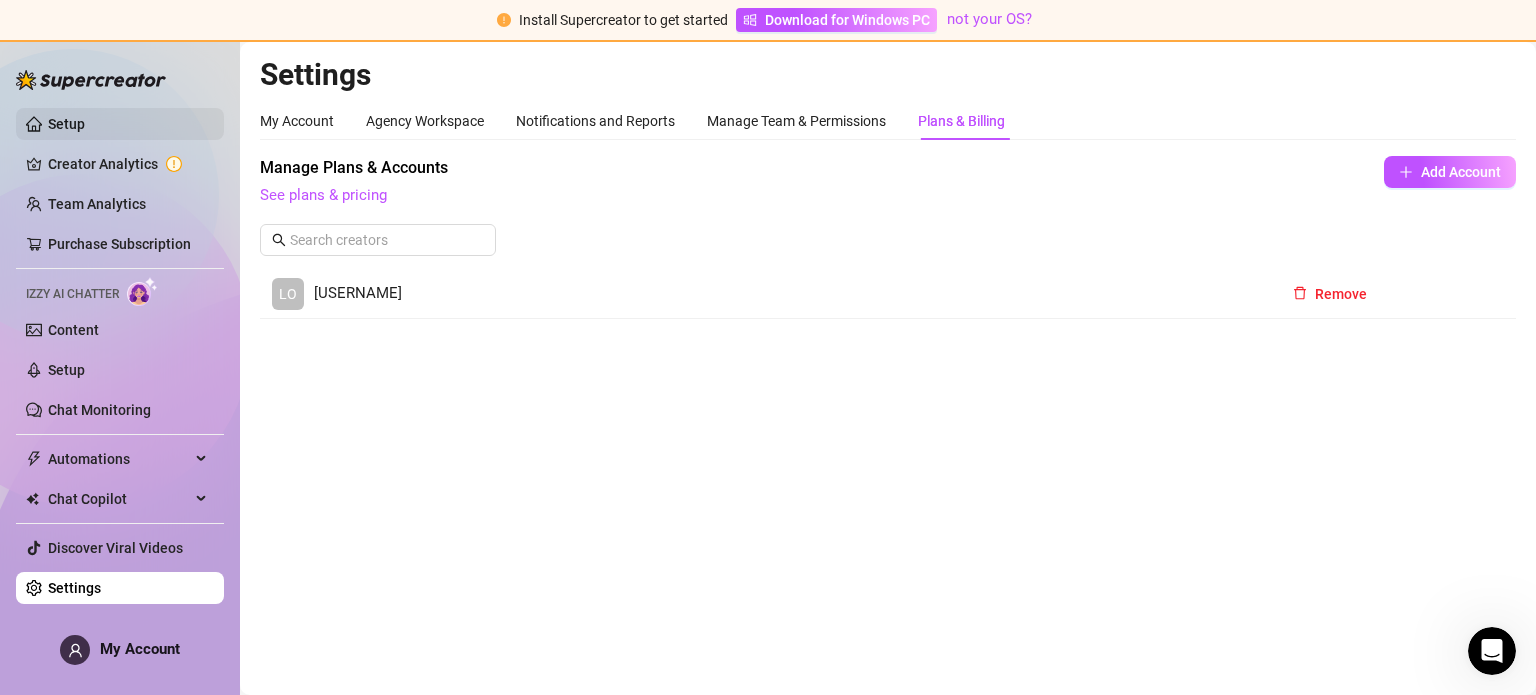 click on "Setup" at bounding box center (66, 124) 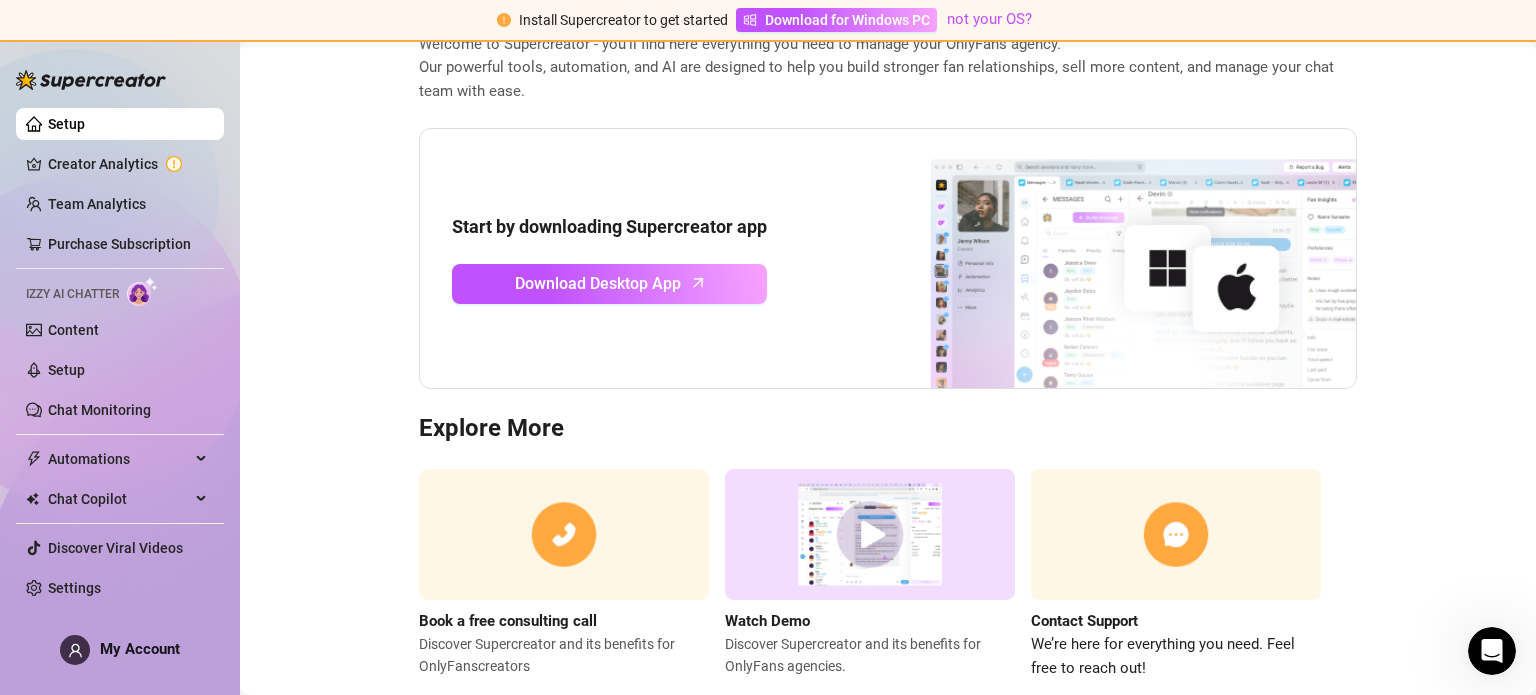 scroll, scrollTop: 170, scrollLeft: 0, axis: vertical 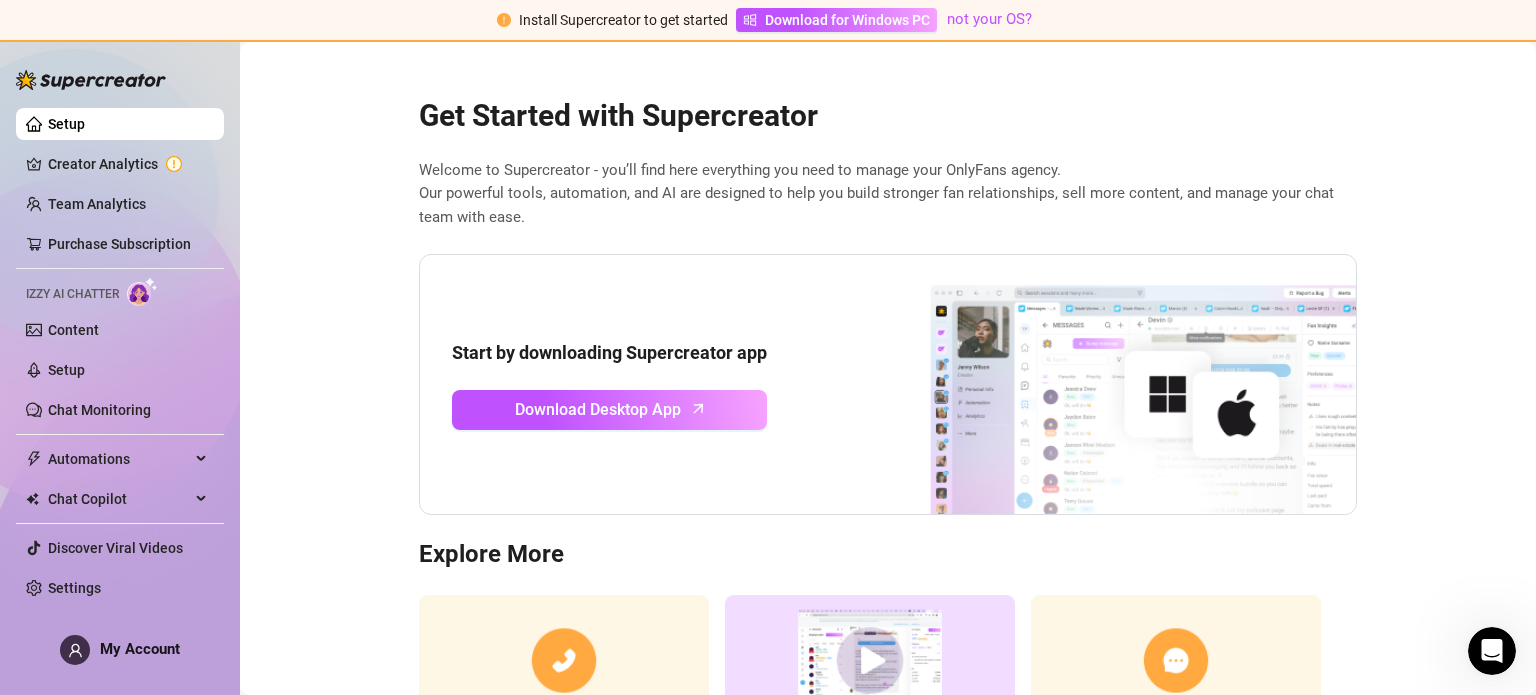 drag, startPoint x: 1446, startPoint y: 2, endPoint x: 1031, endPoint y: 96, distance: 425.51263 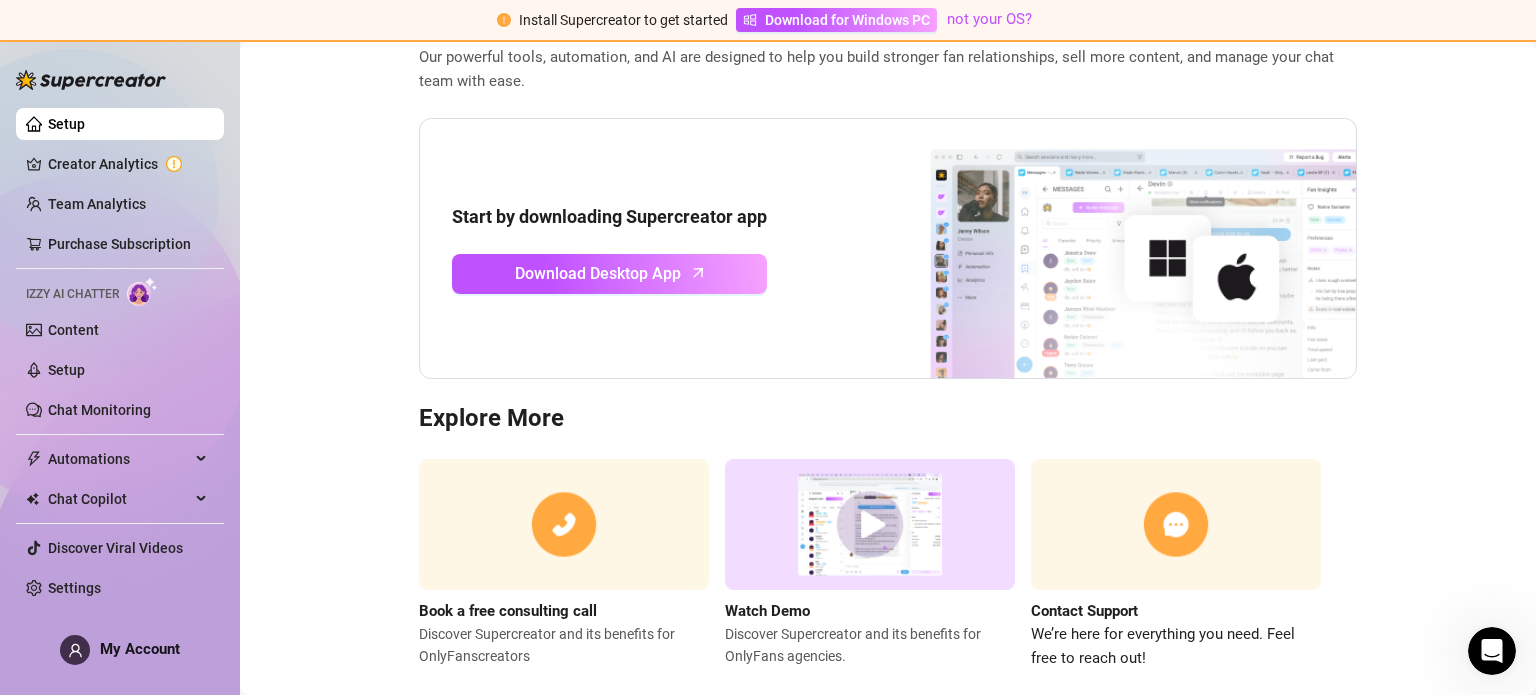 scroll, scrollTop: 170, scrollLeft: 0, axis: vertical 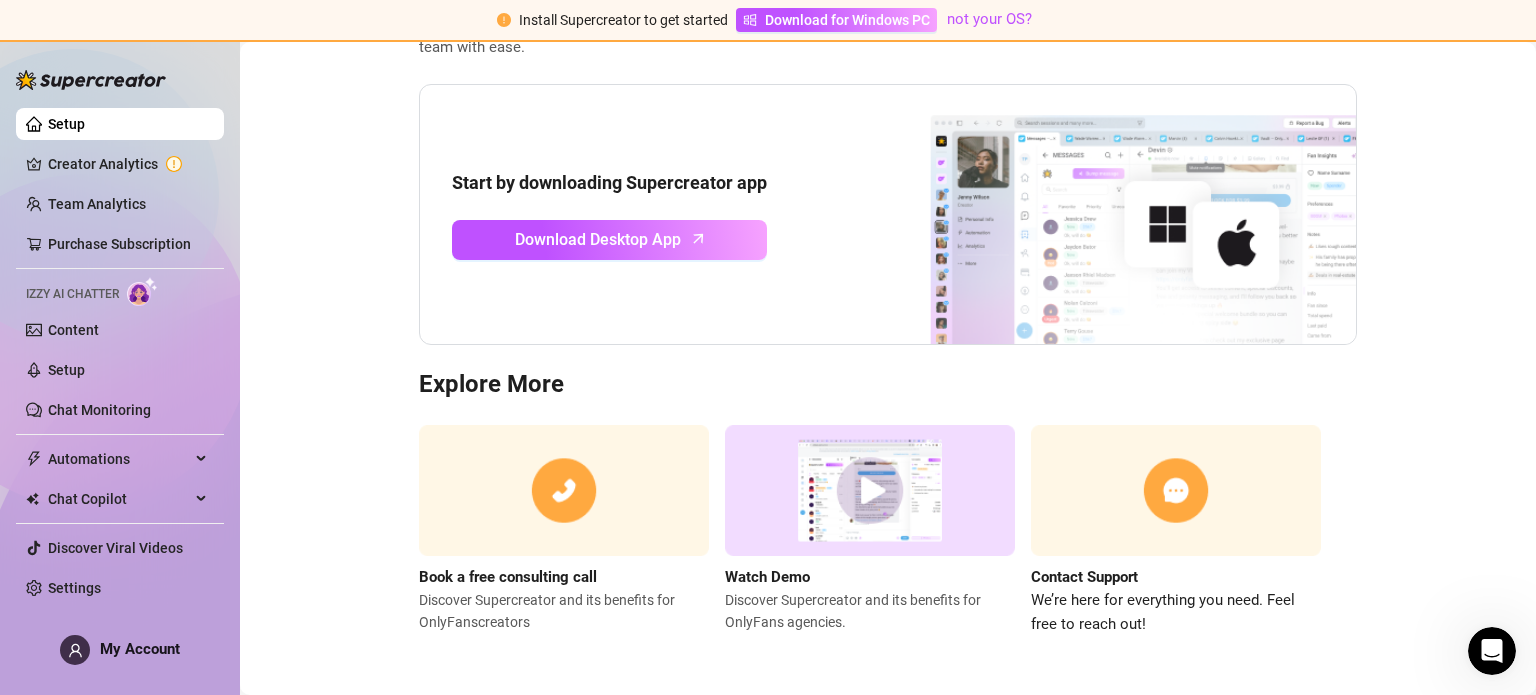 click on "[MENU_ITEMS]" at bounding box center (120, 358) 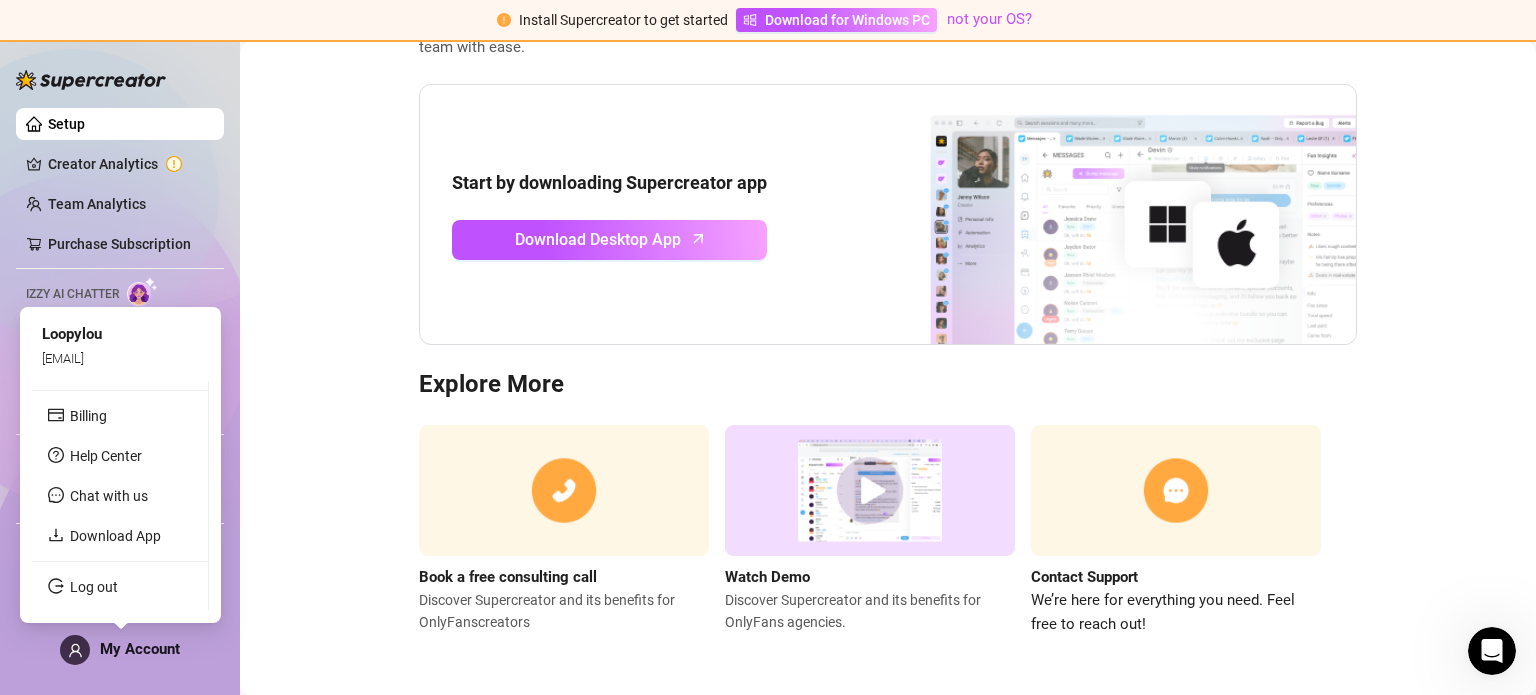 click on "My Account" at bounding box center (140, 649) 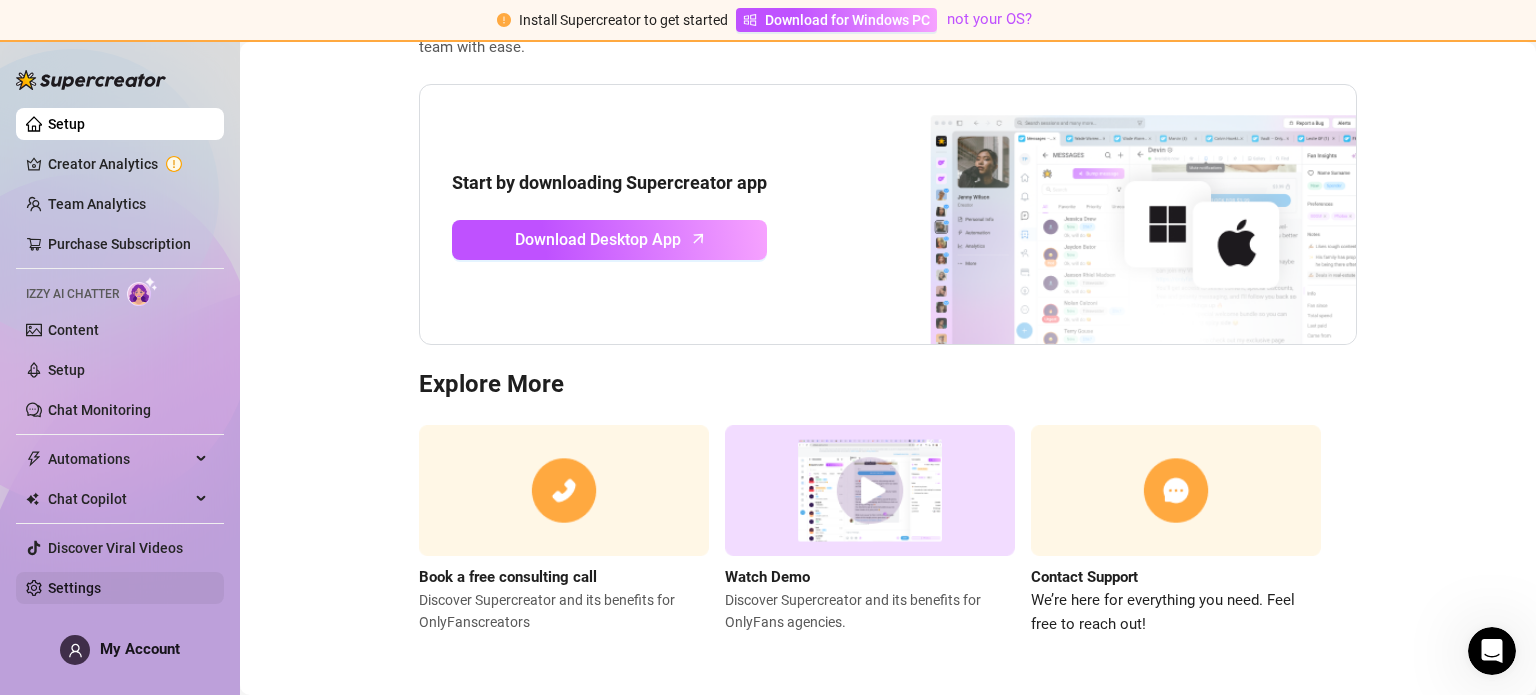 click on "Settings" at bounding box center (74, 588) 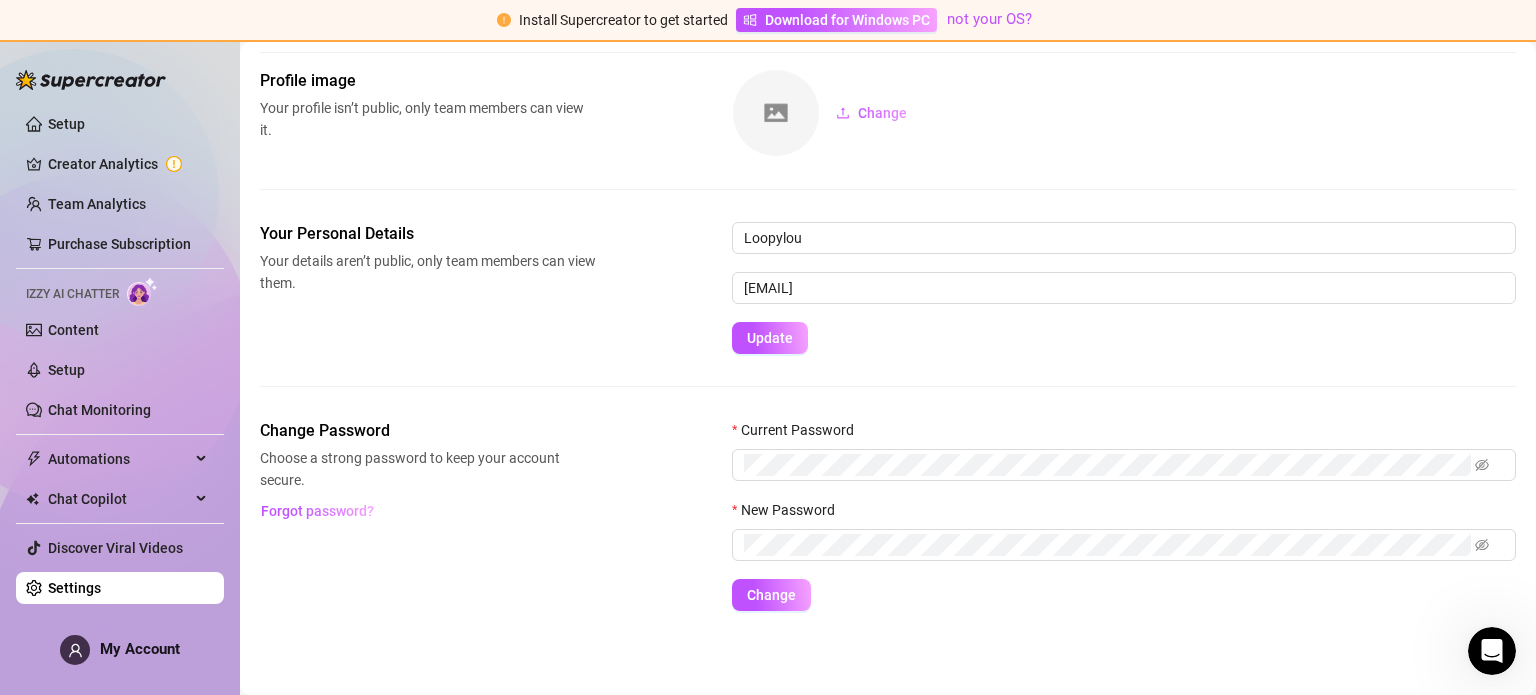 scroll, scrollTop: 86, scrollLeft: 0, axis: vertical 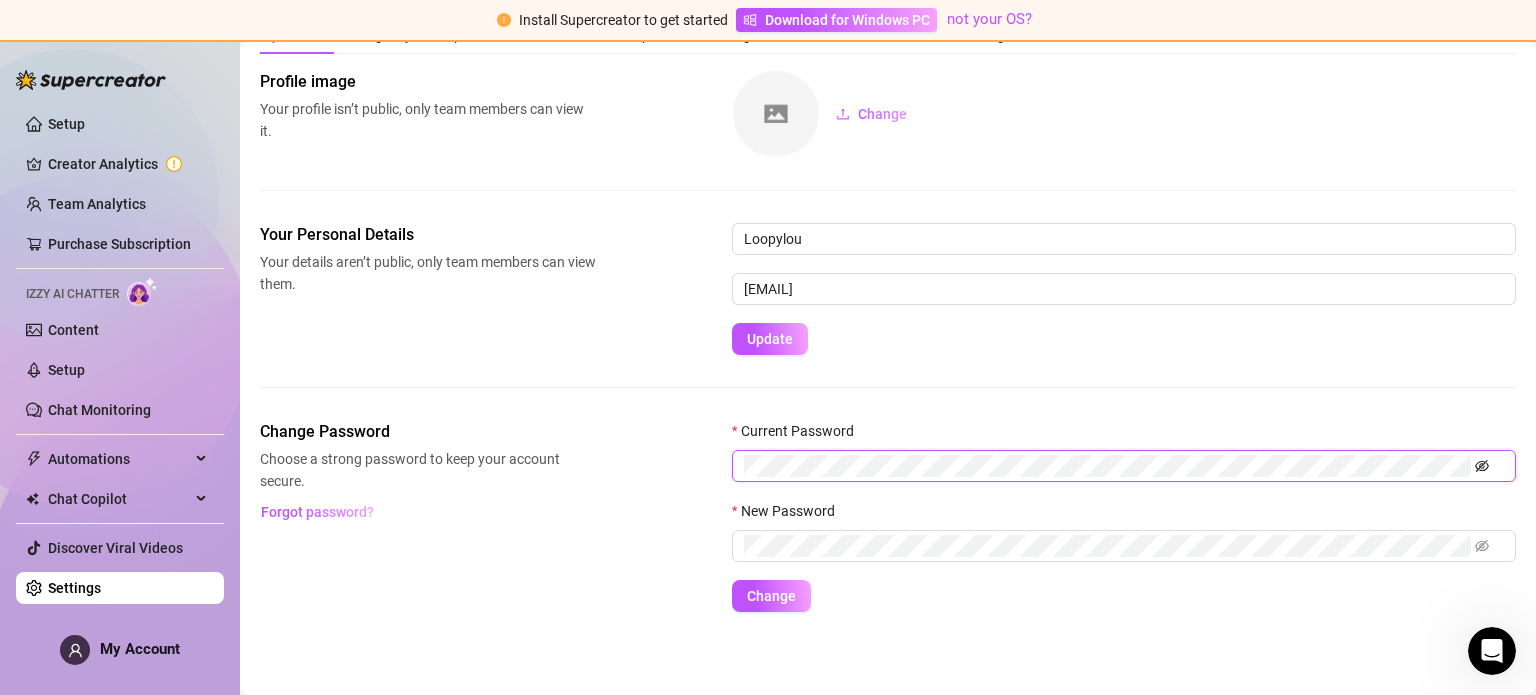 click 